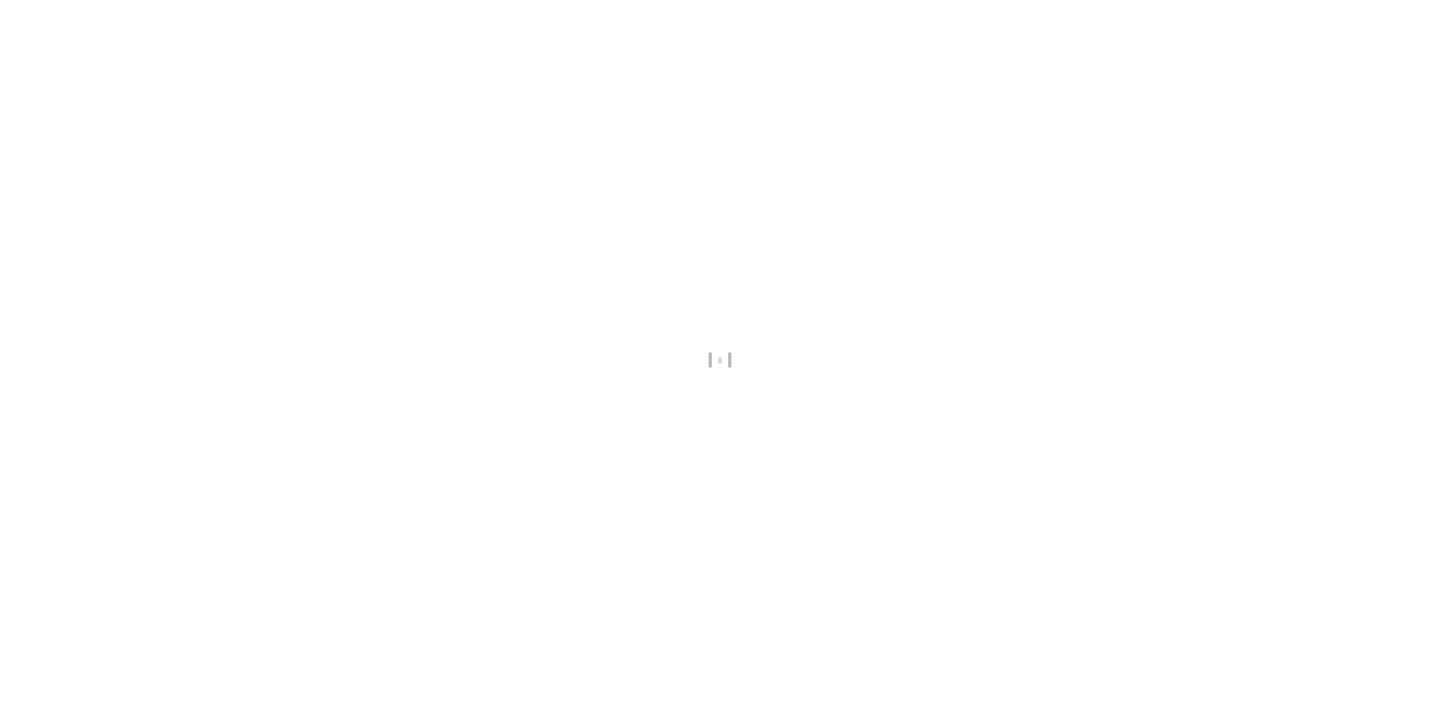 scroll, scrollTop: 0, scrollLeft: 0, axis: both 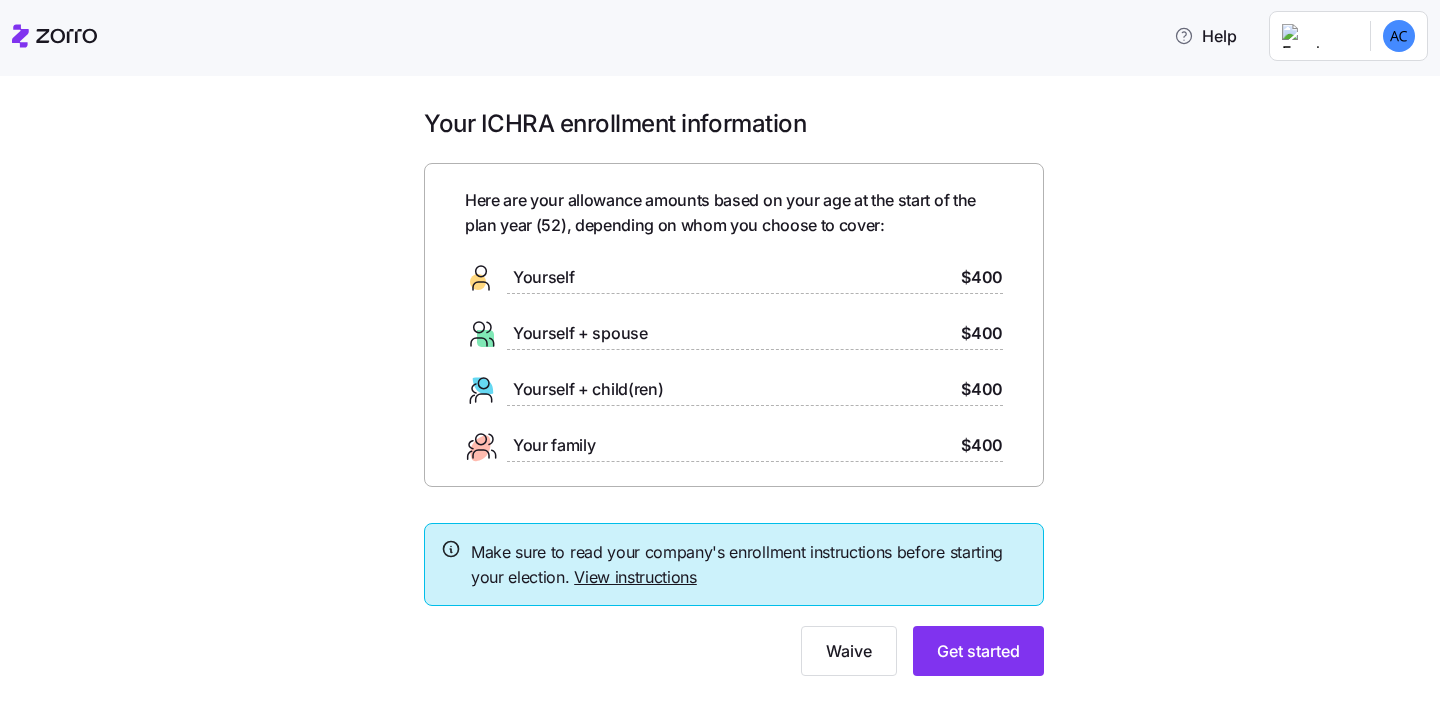 click on "Your ICHRA enrollment information Here are your allowance amounts based on your age at the start of the plan year ( [AGE] ), depending on whom you choose to cover: Yourself $400 Yourself + spouse $400 Yourself + child(ren) $400 Your family $400 Make sure to read your company's enrollment instructions before starting your election.   View instructions Waive Get started" at bounding box center [734, 404] 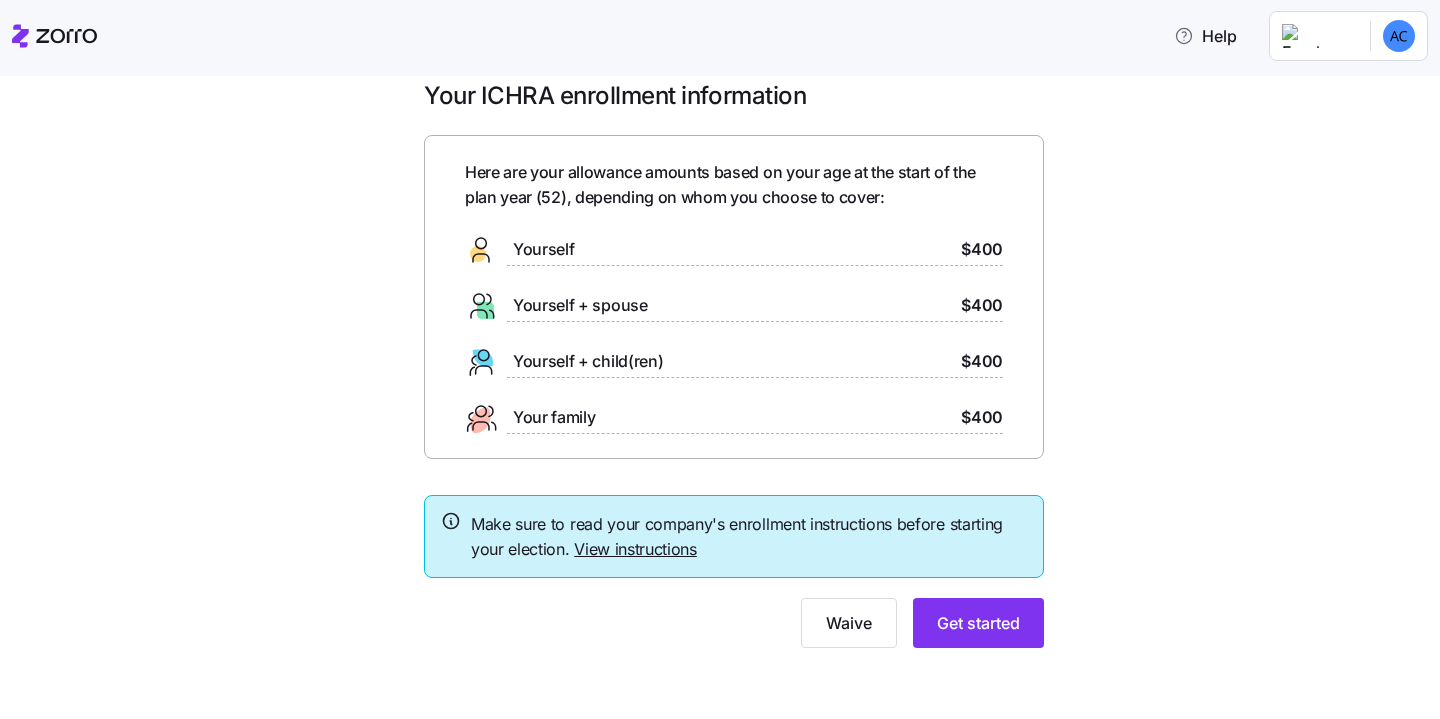 scroll, scrollTop: 26, scrollLeft: 0, axis: vertical 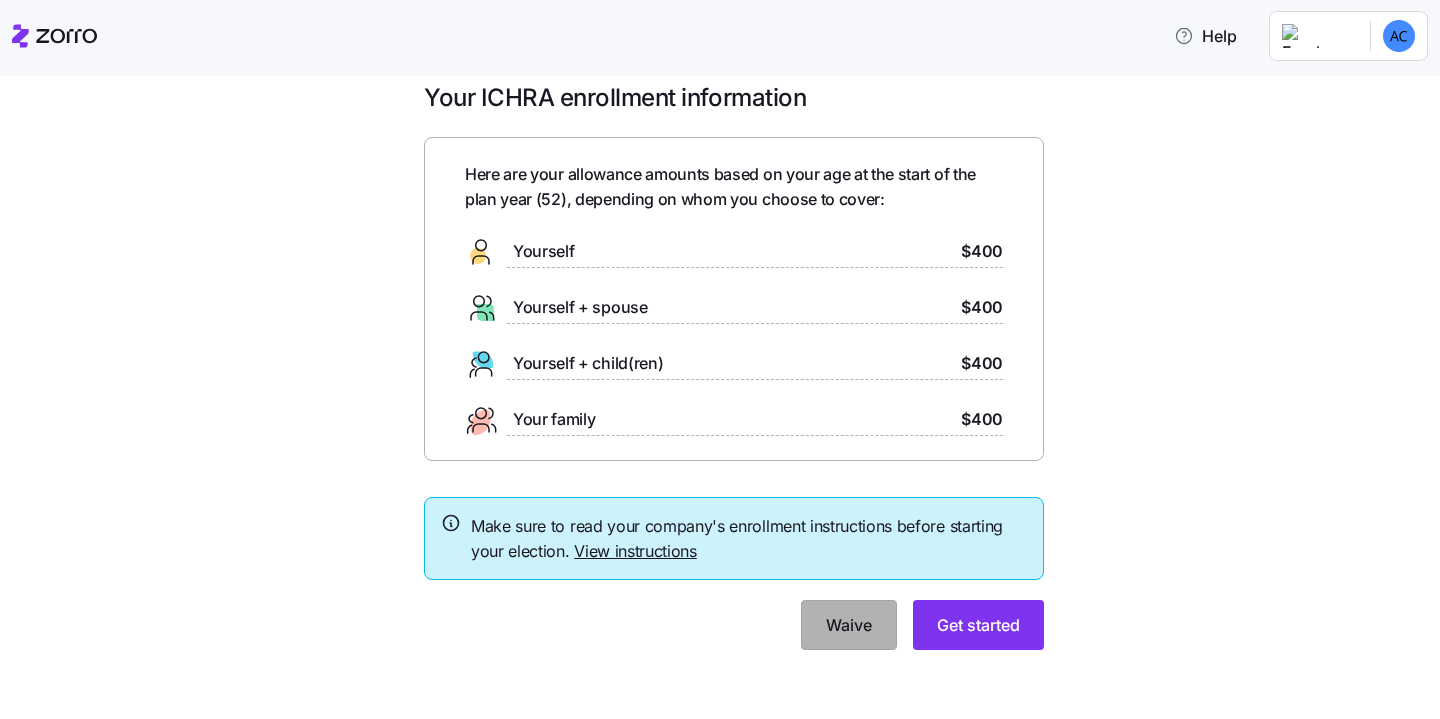 click on "Waive" at bounding box center (849, 625) 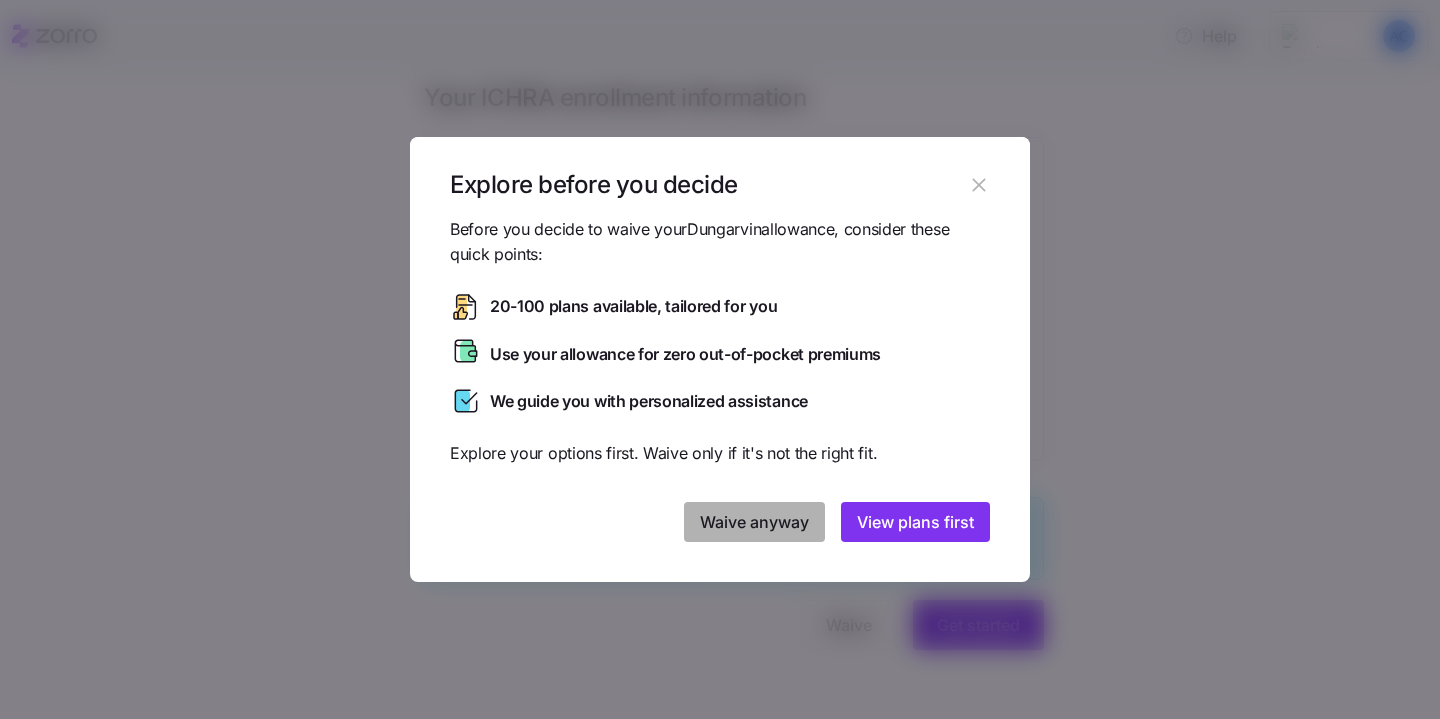 click on "Waive anyway" at bounding box center (754, 522) 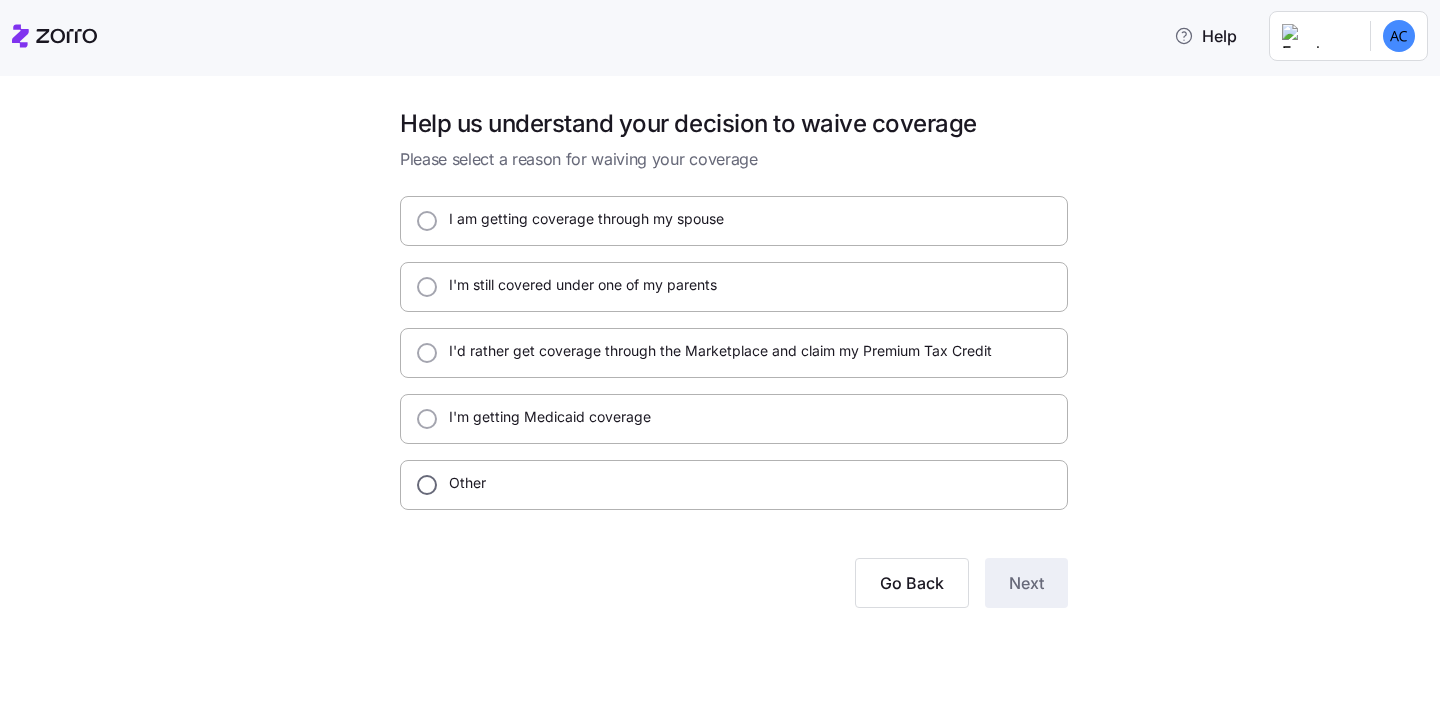 click on "Other" at bounding box center (427, 485) 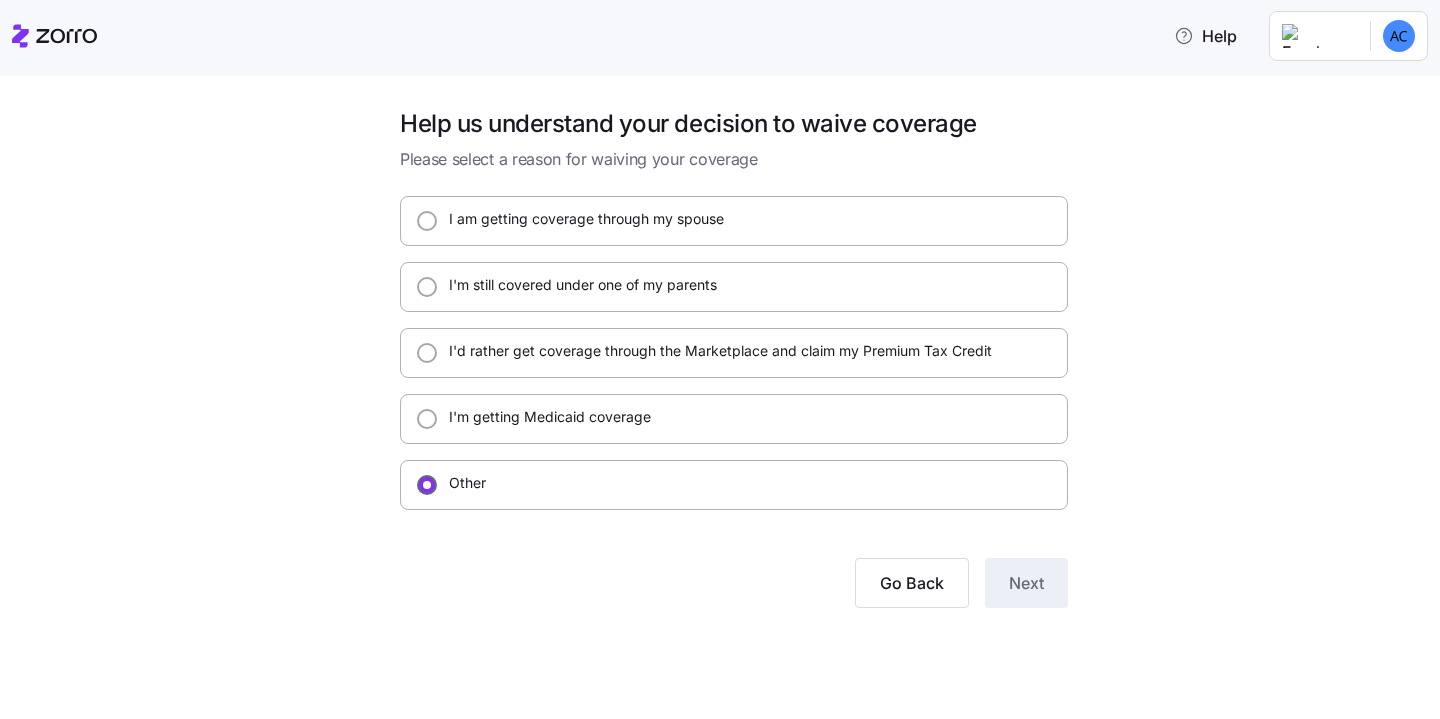 radio on "true" 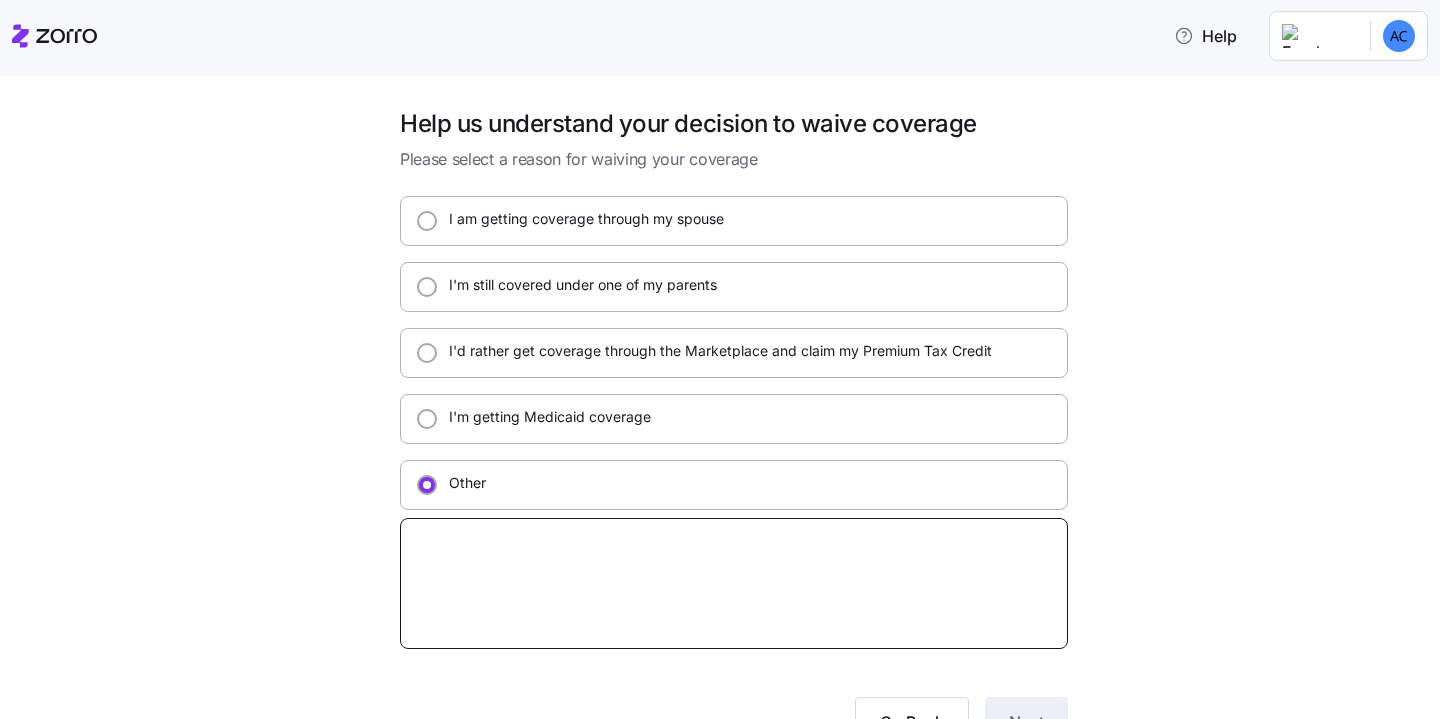 click at bounding box center [734, 583] 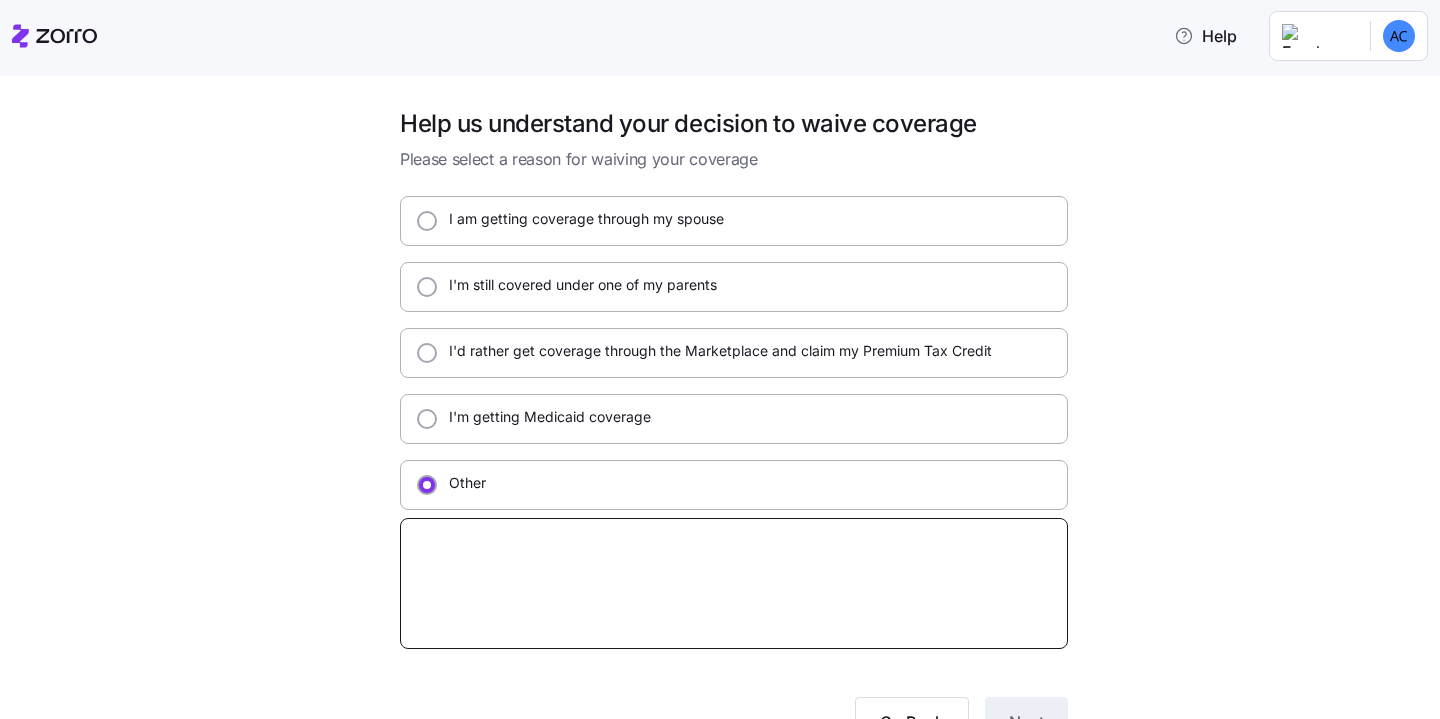type on "x" 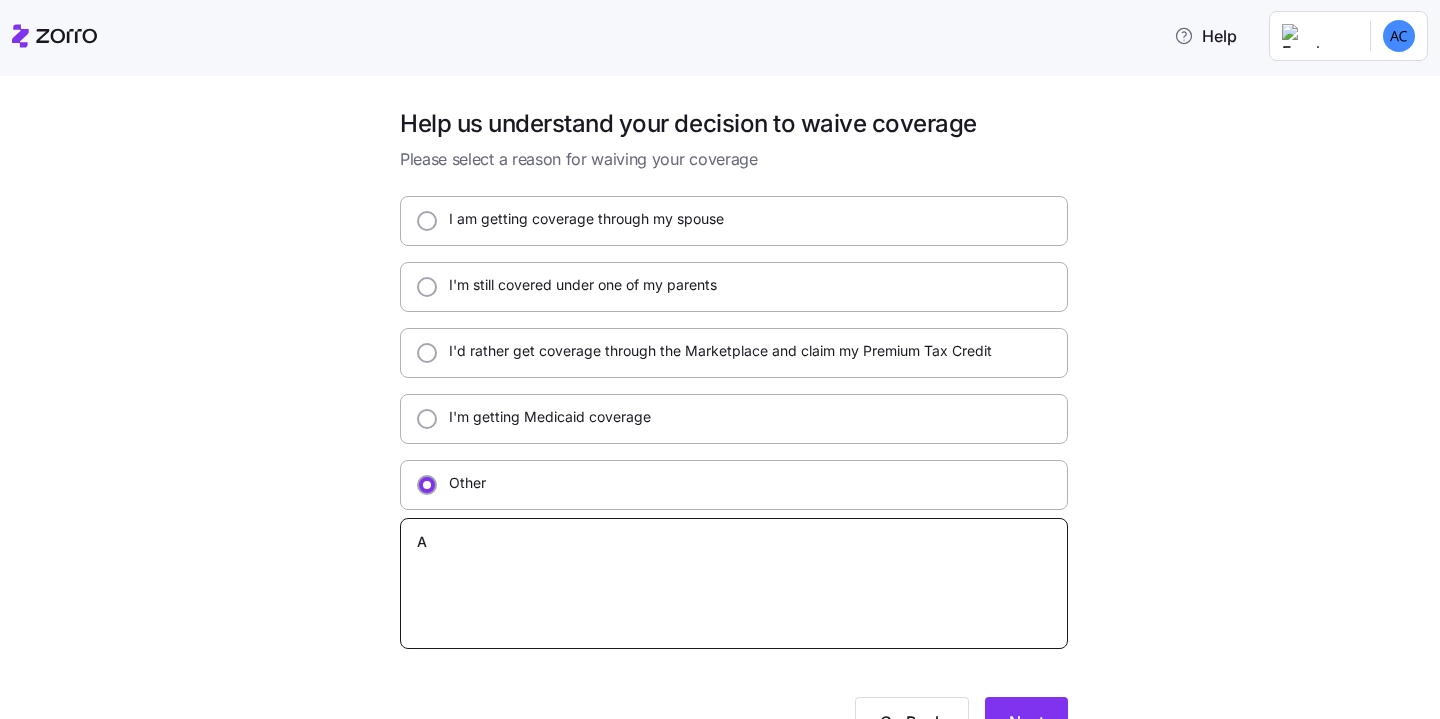 type on "x" 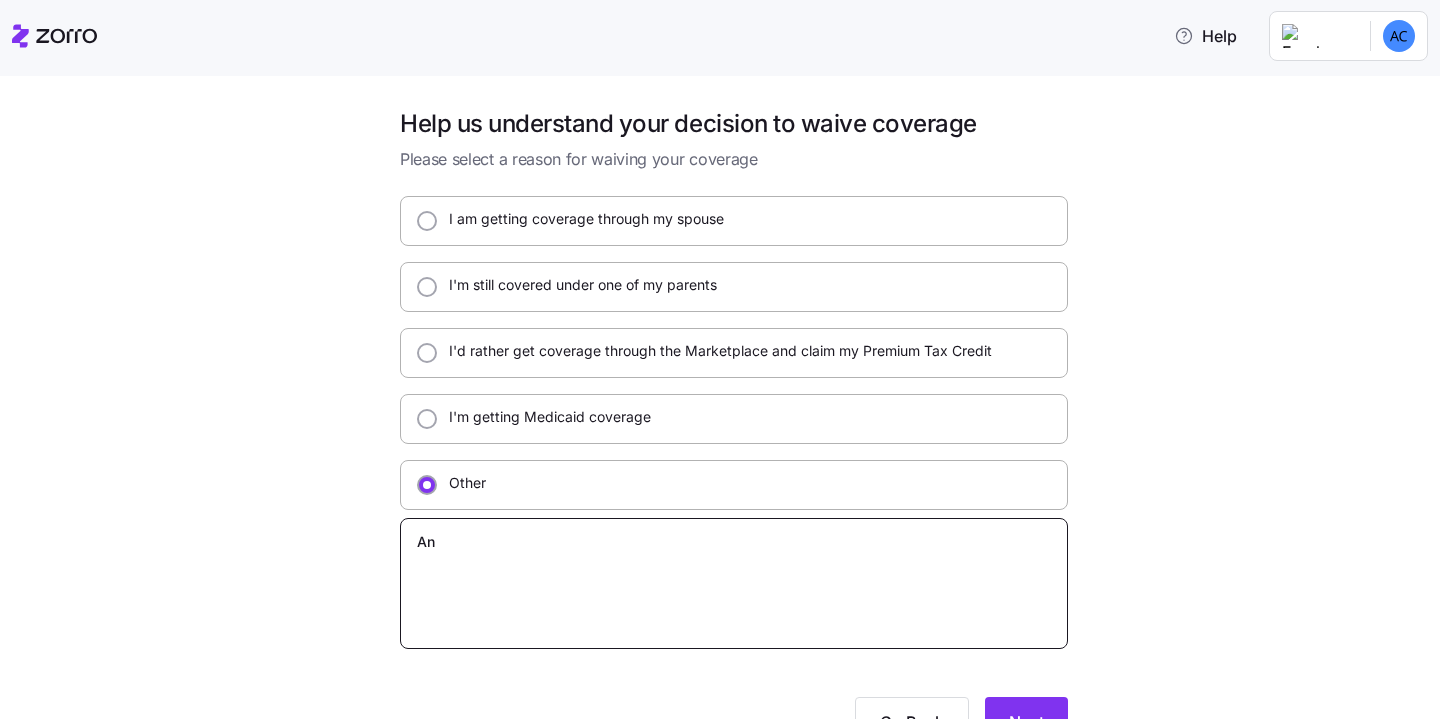 type on "x" 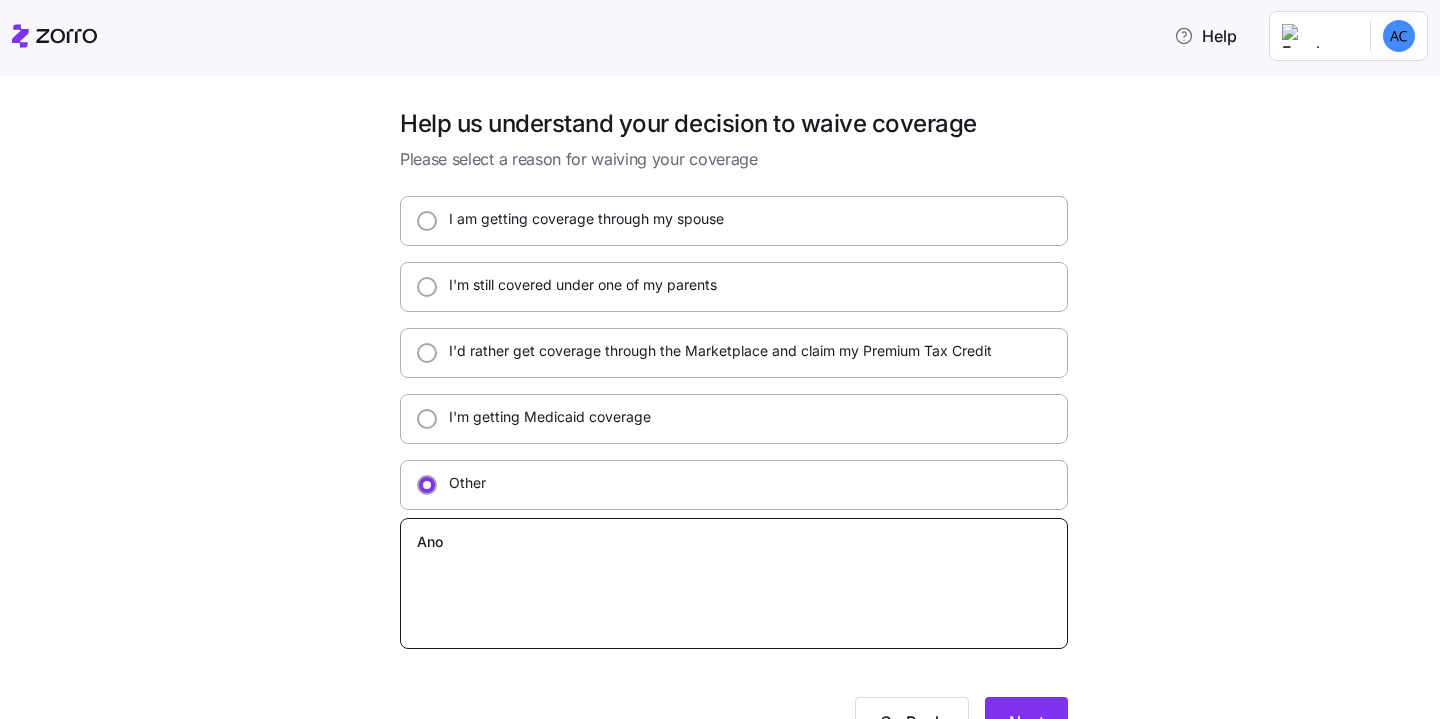 type on "x" 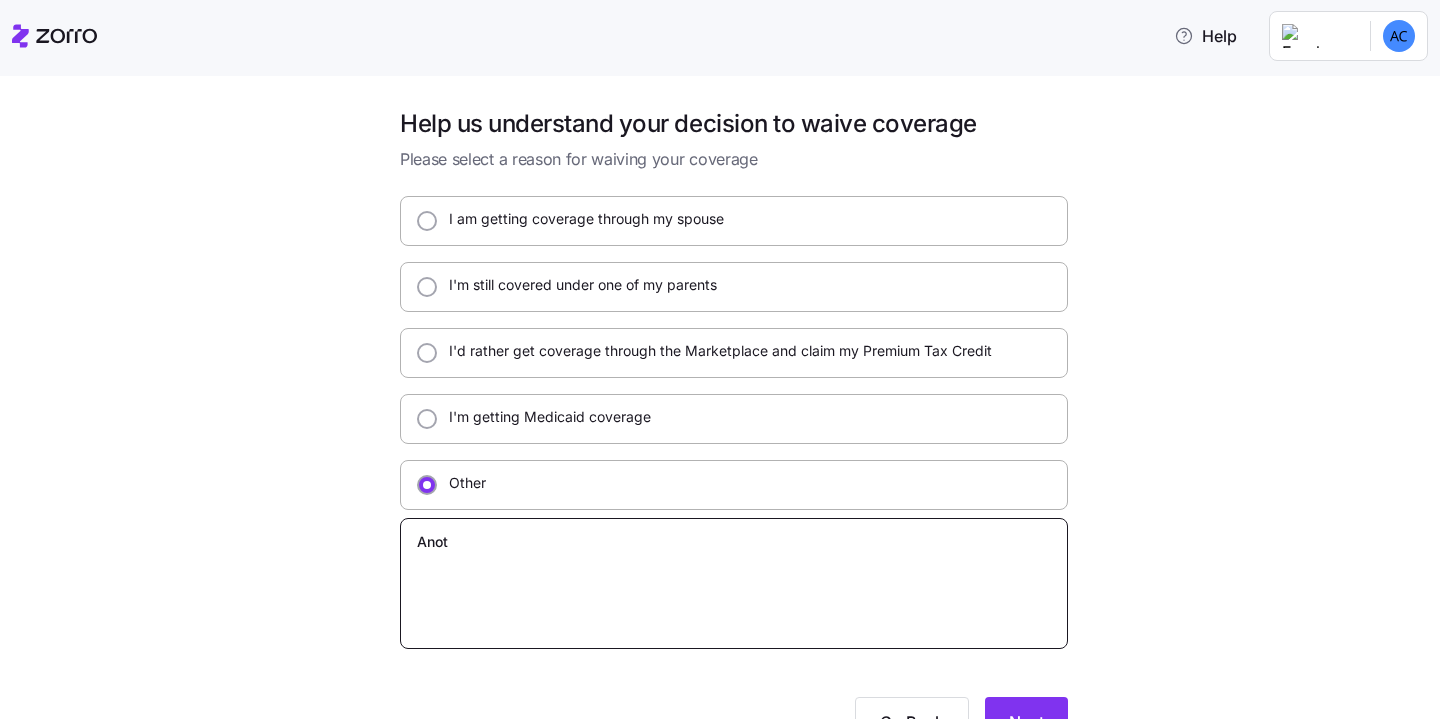 type on "x" 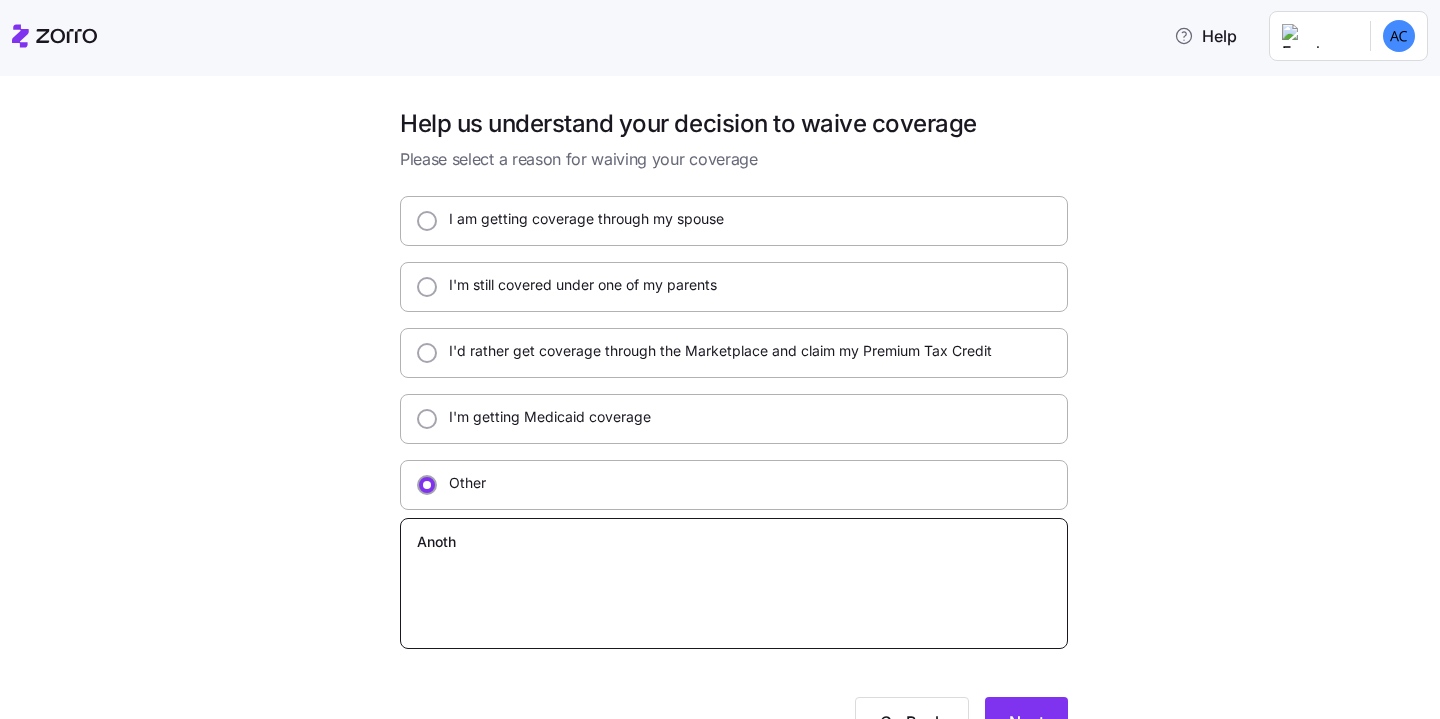 type on "x" 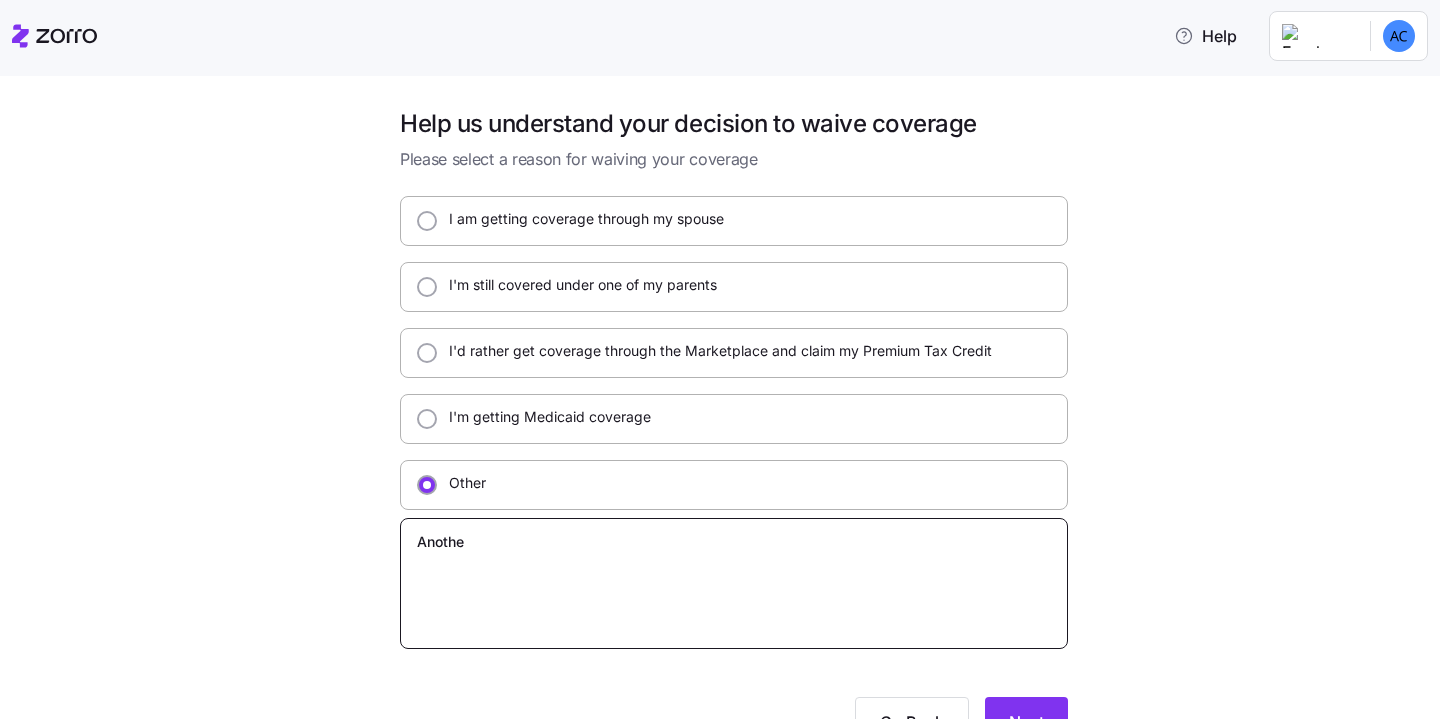 type on "x" 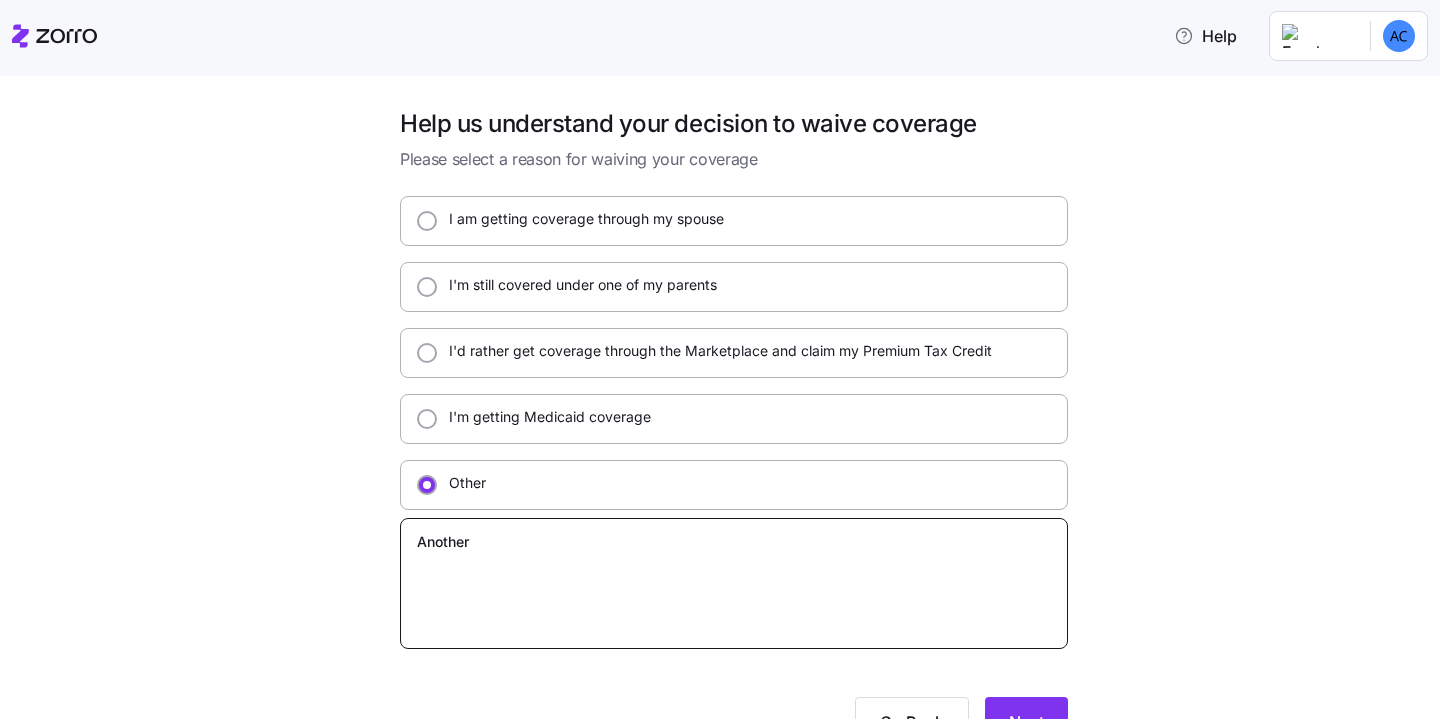 type on "x" 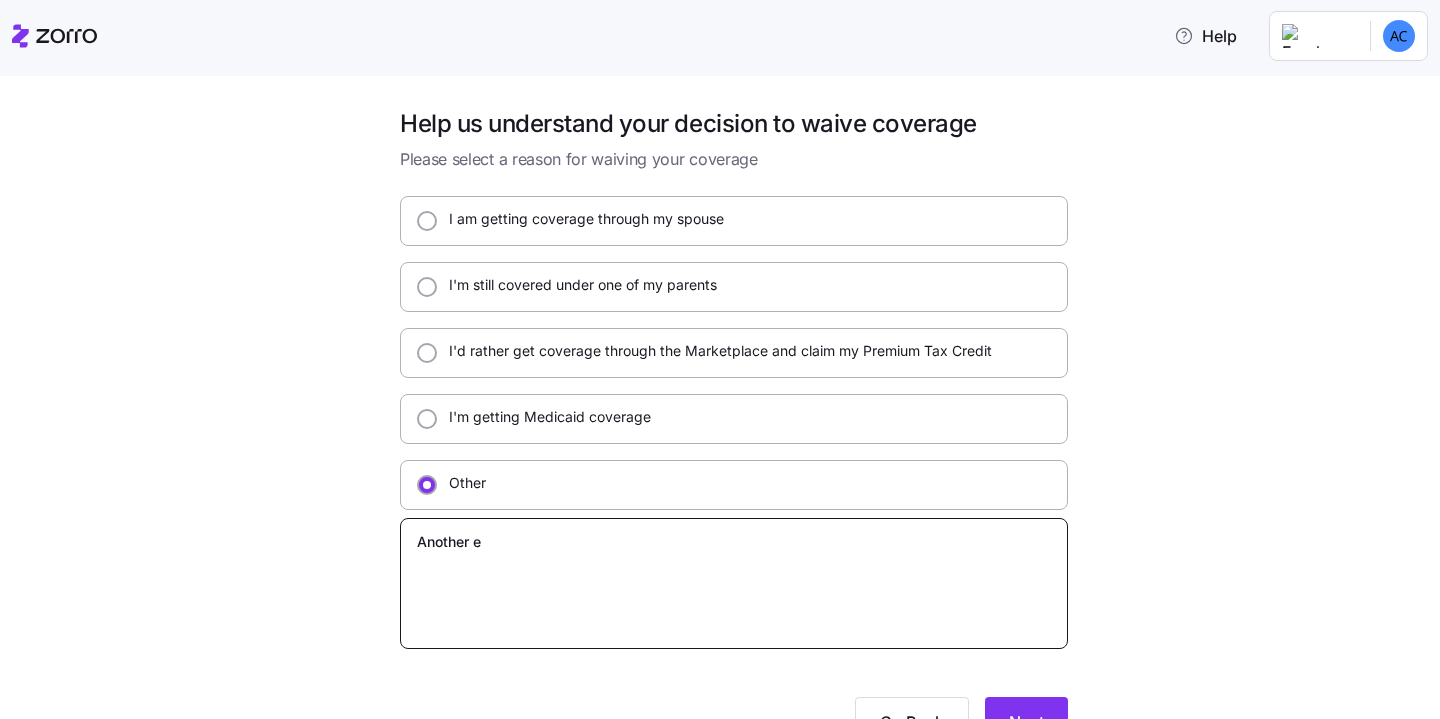 type on "x" 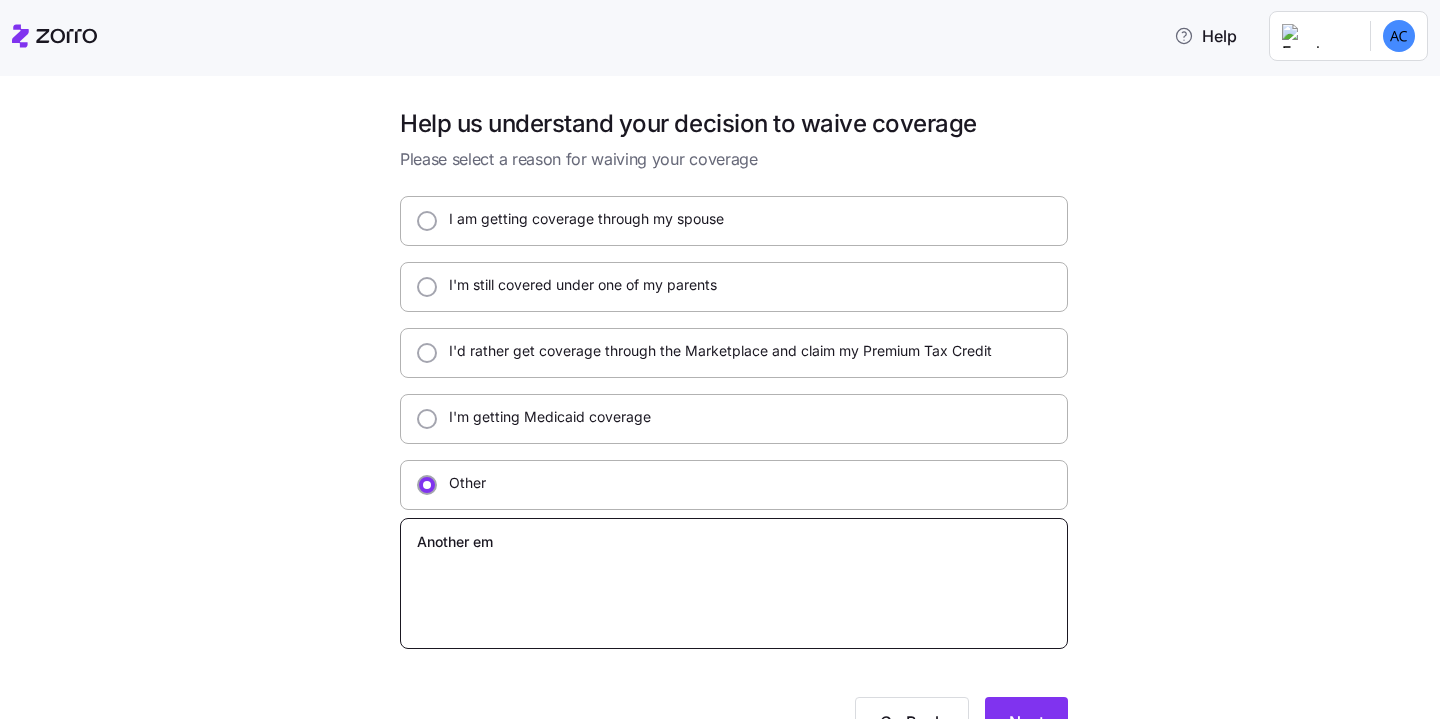 type on "x" 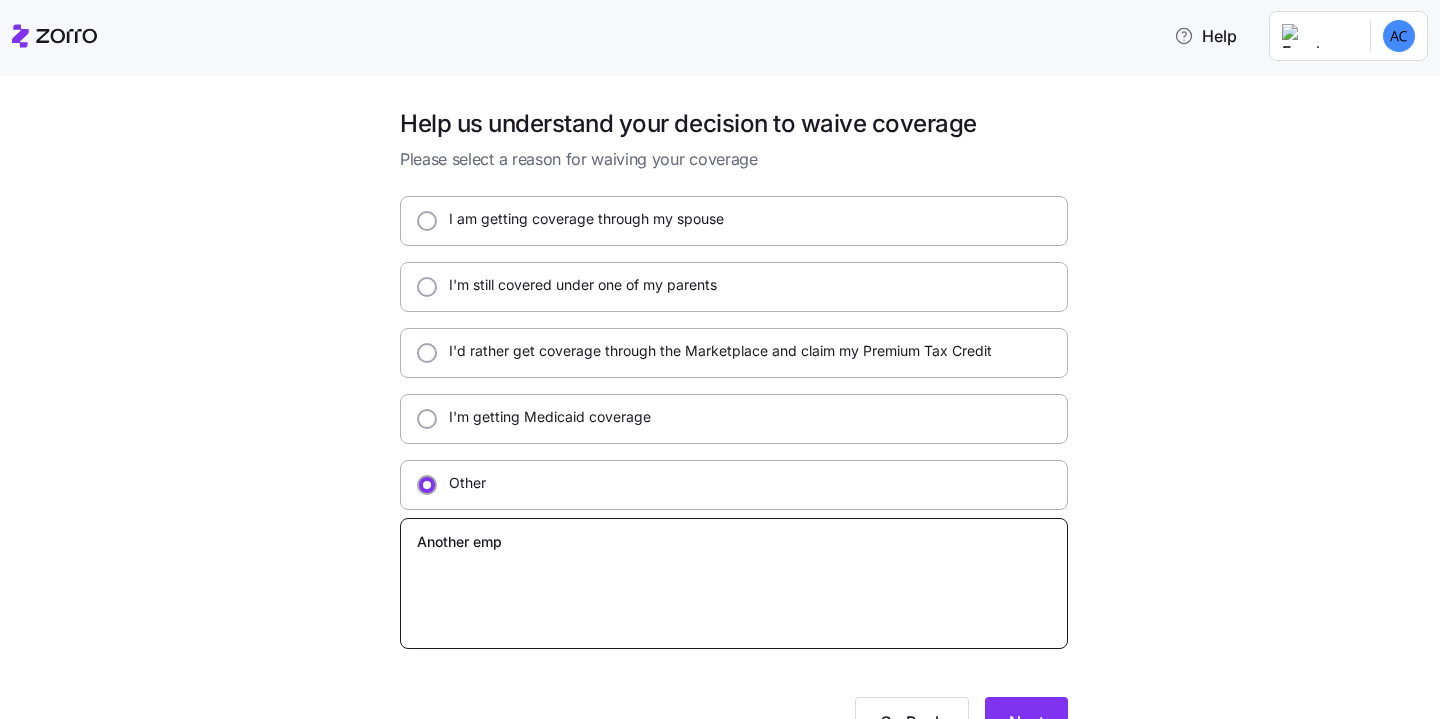 type on "x" 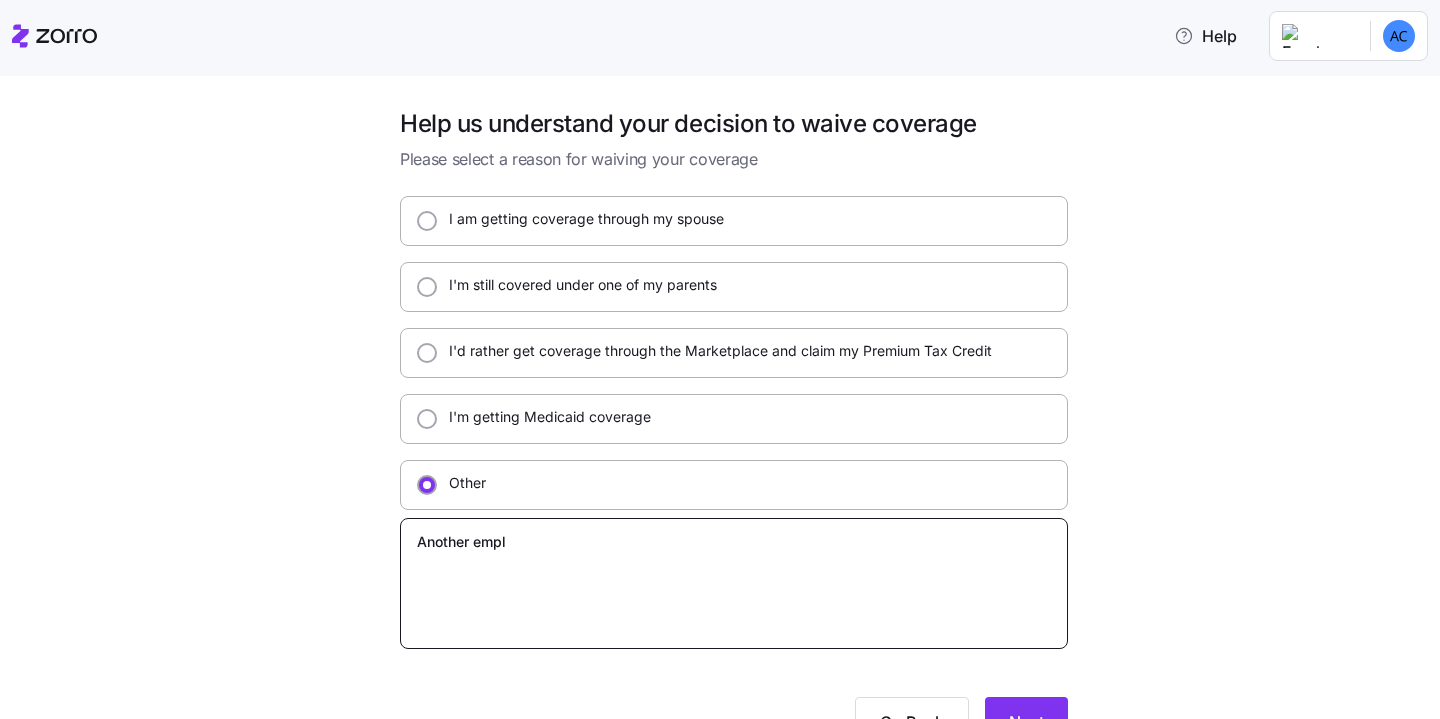 type on "x" 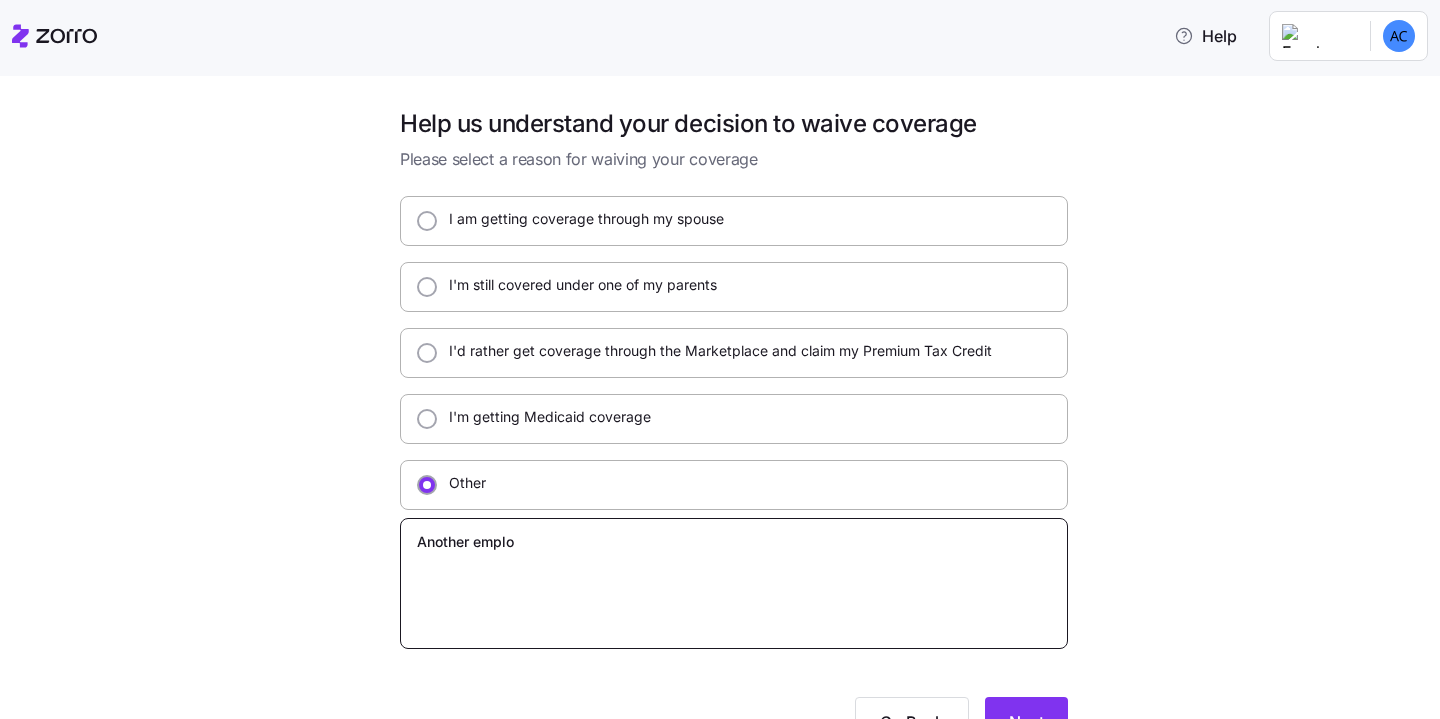 type on "x" 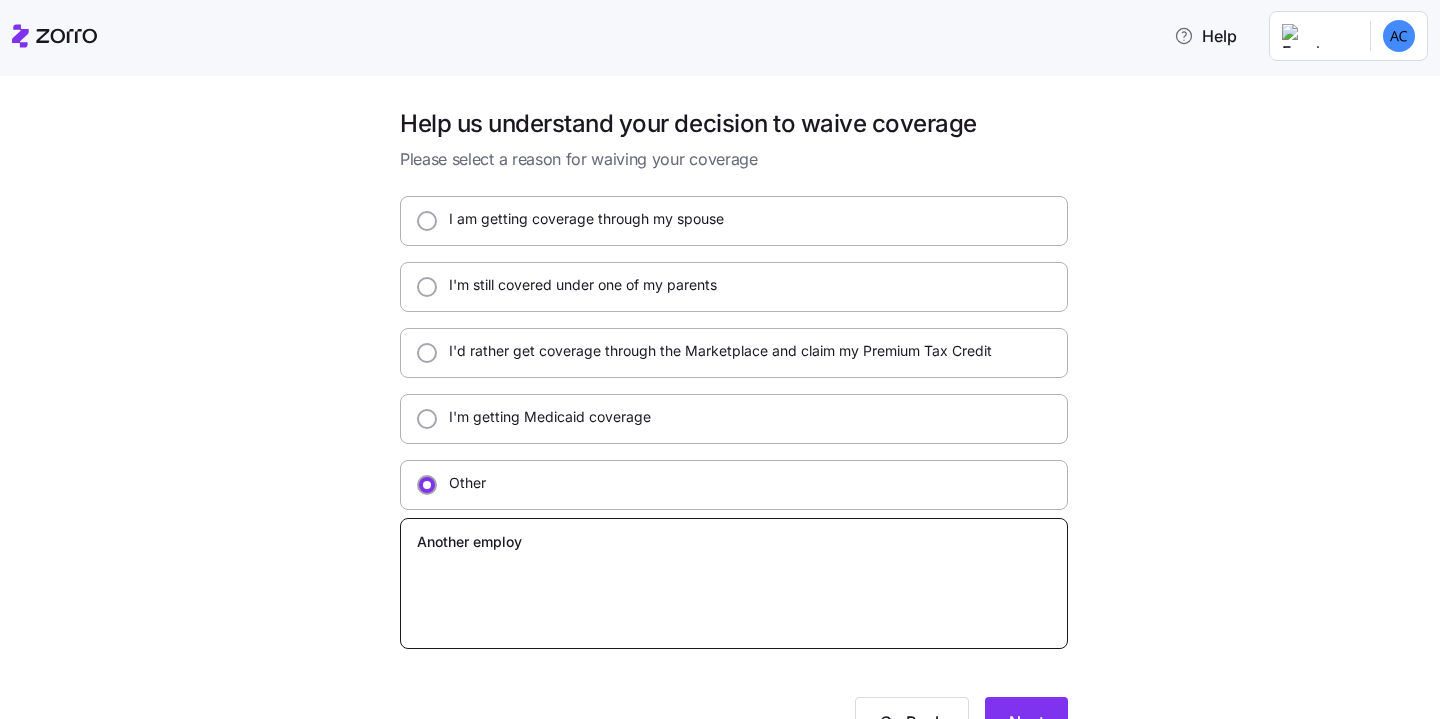 type on "x" 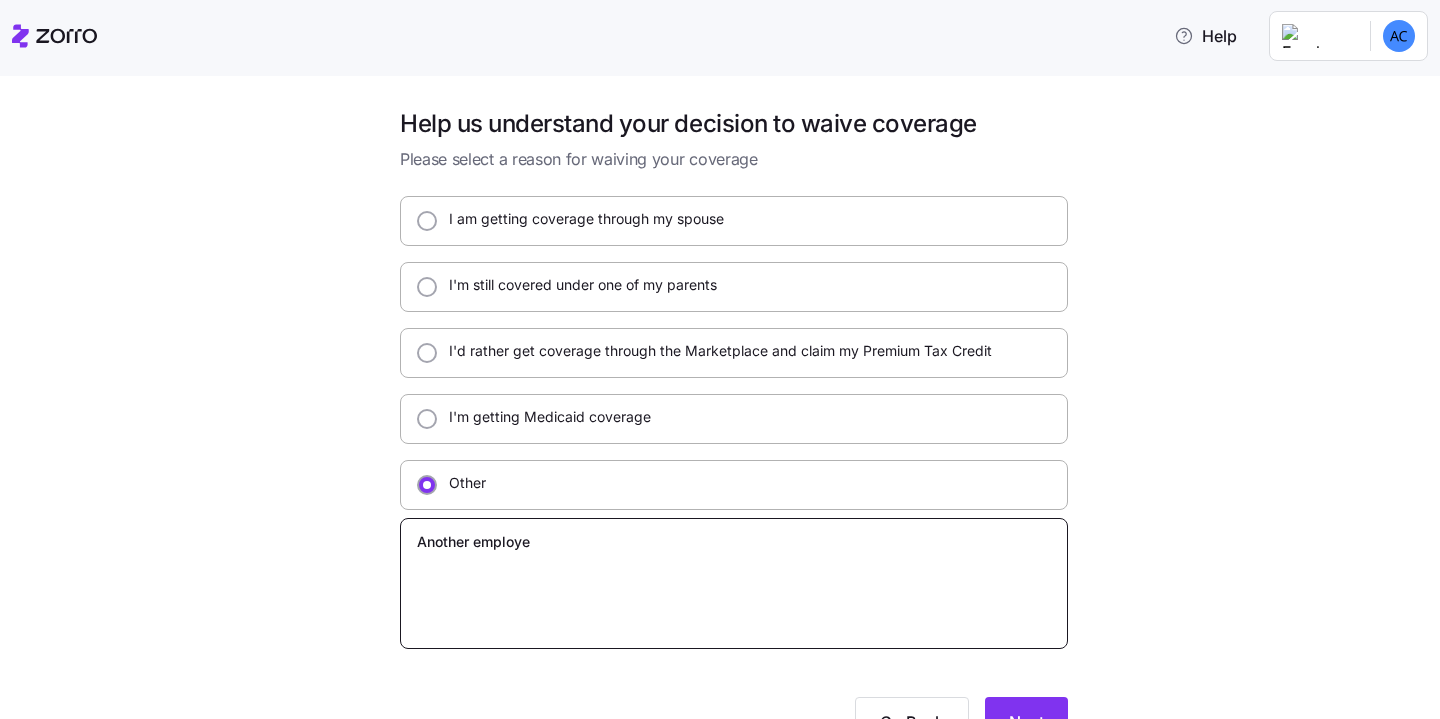 type on "x" 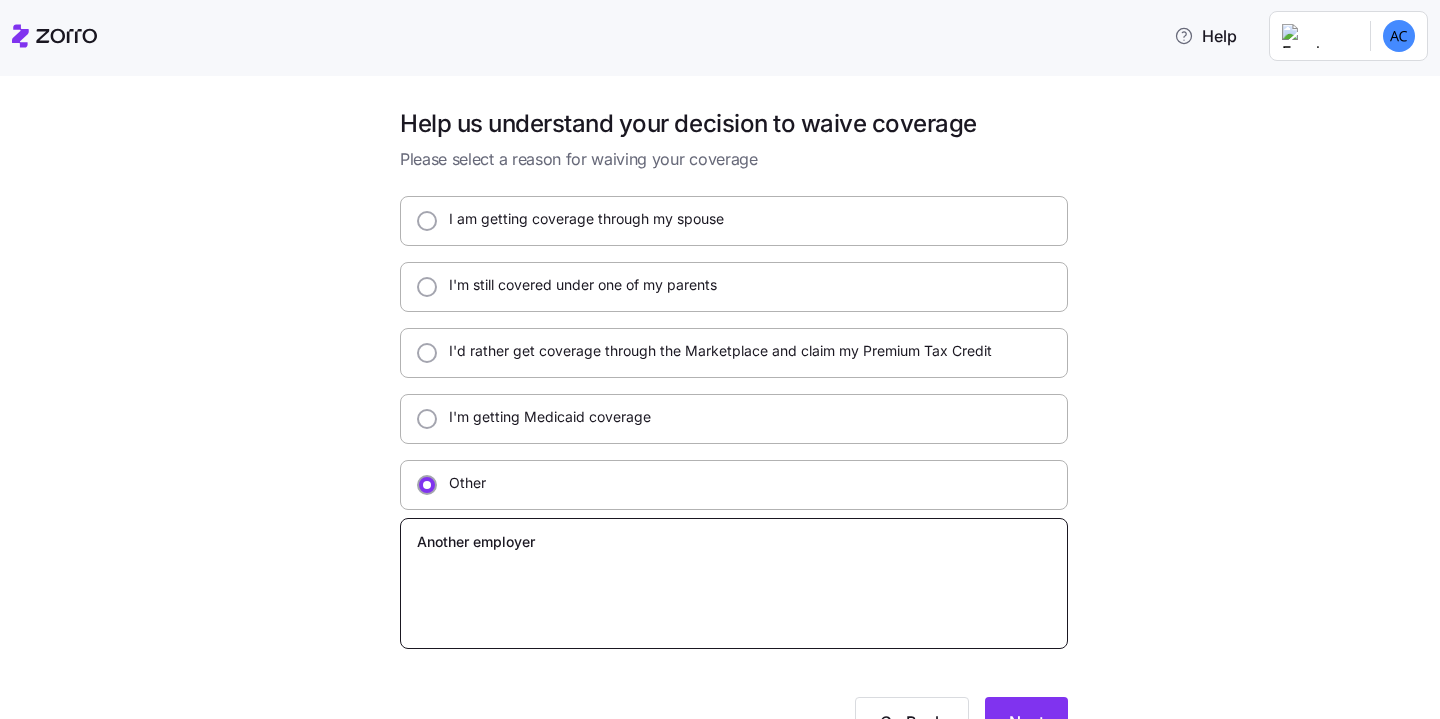 type on "Another employer" 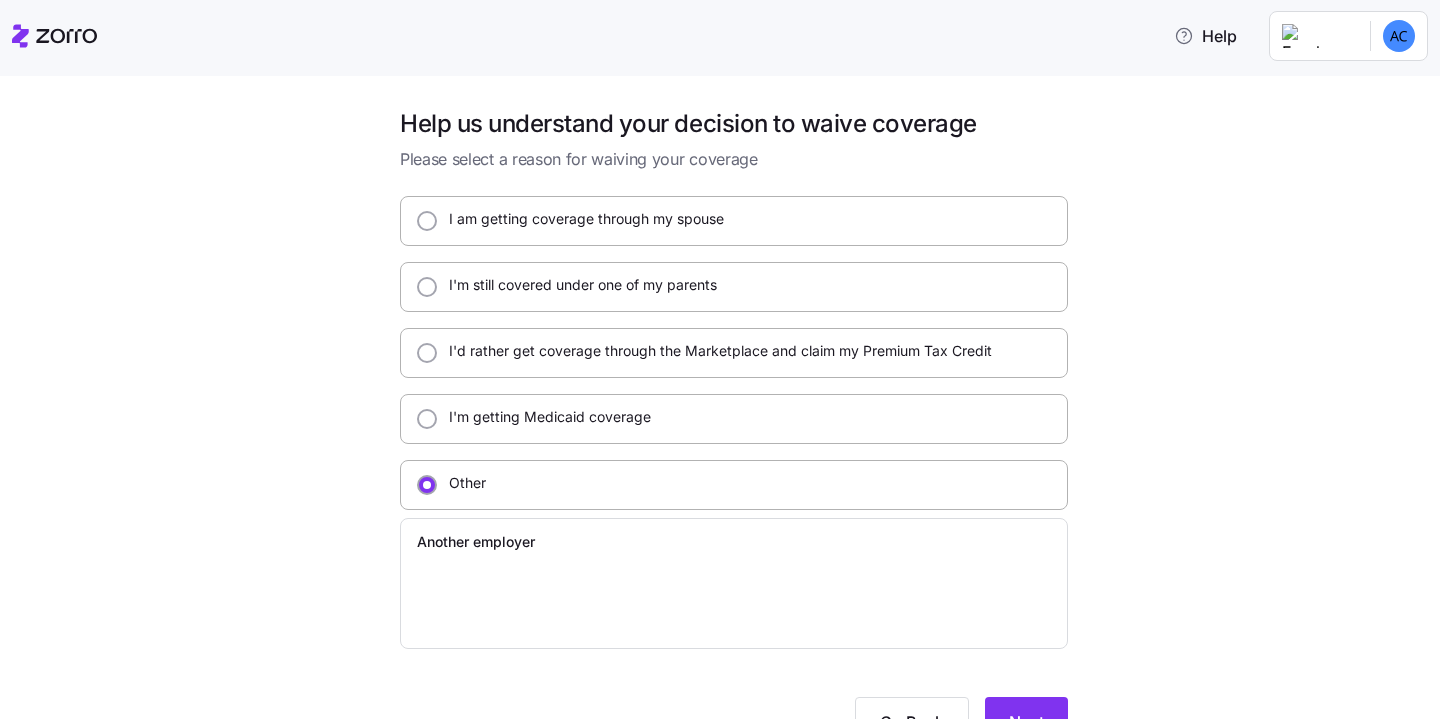 click on "Help us understand your decision to waive coverage Please select a reason for waiving your coverage I am getting coverage through my spouse I'm still covered under one of my parents I'd rather get coverage through the Marketplace and claim my Premium Tax Credit I'm getting Medicaid coverage Other Another employer Go Back Next" at bounding box center (734, 439) 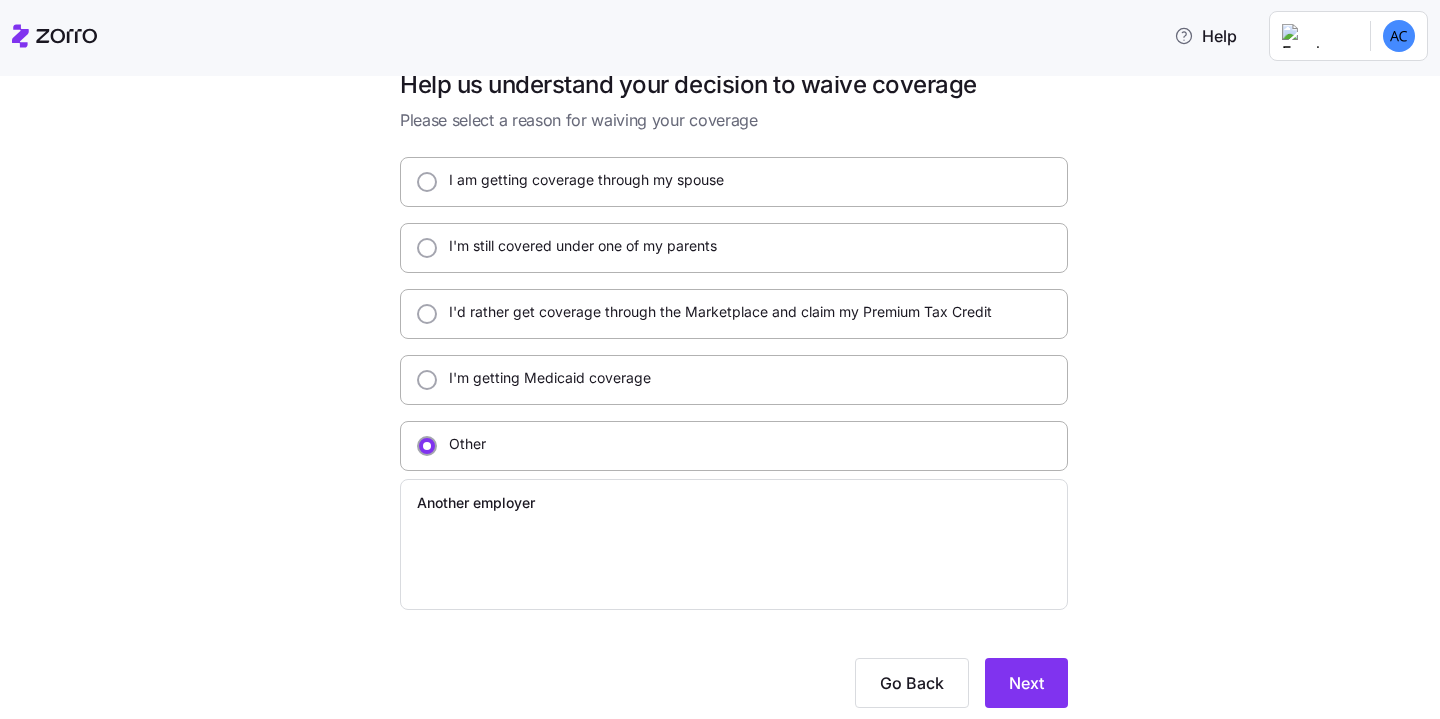 scroll, scrollTop: 99, scrollLeft: 0, axis: vertical 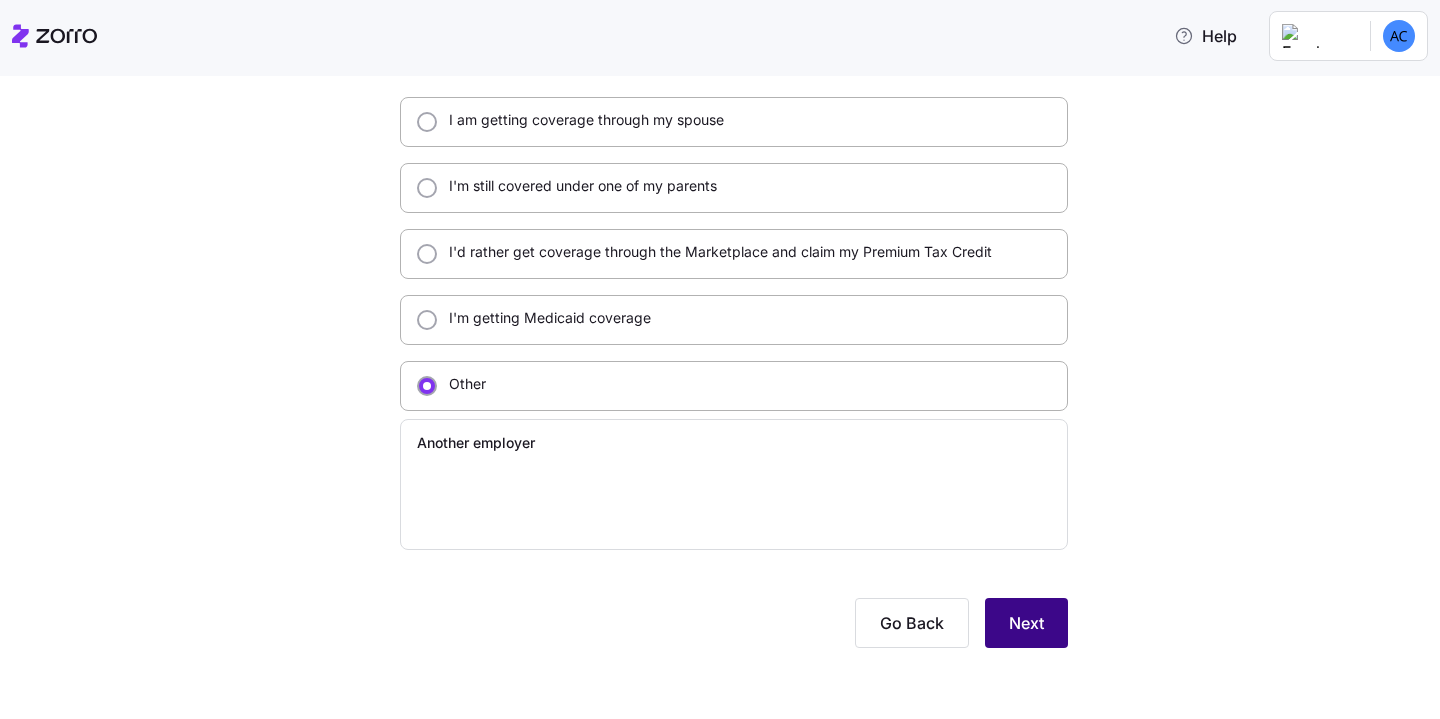 click on "Next" at bounding box center (1026, 623) 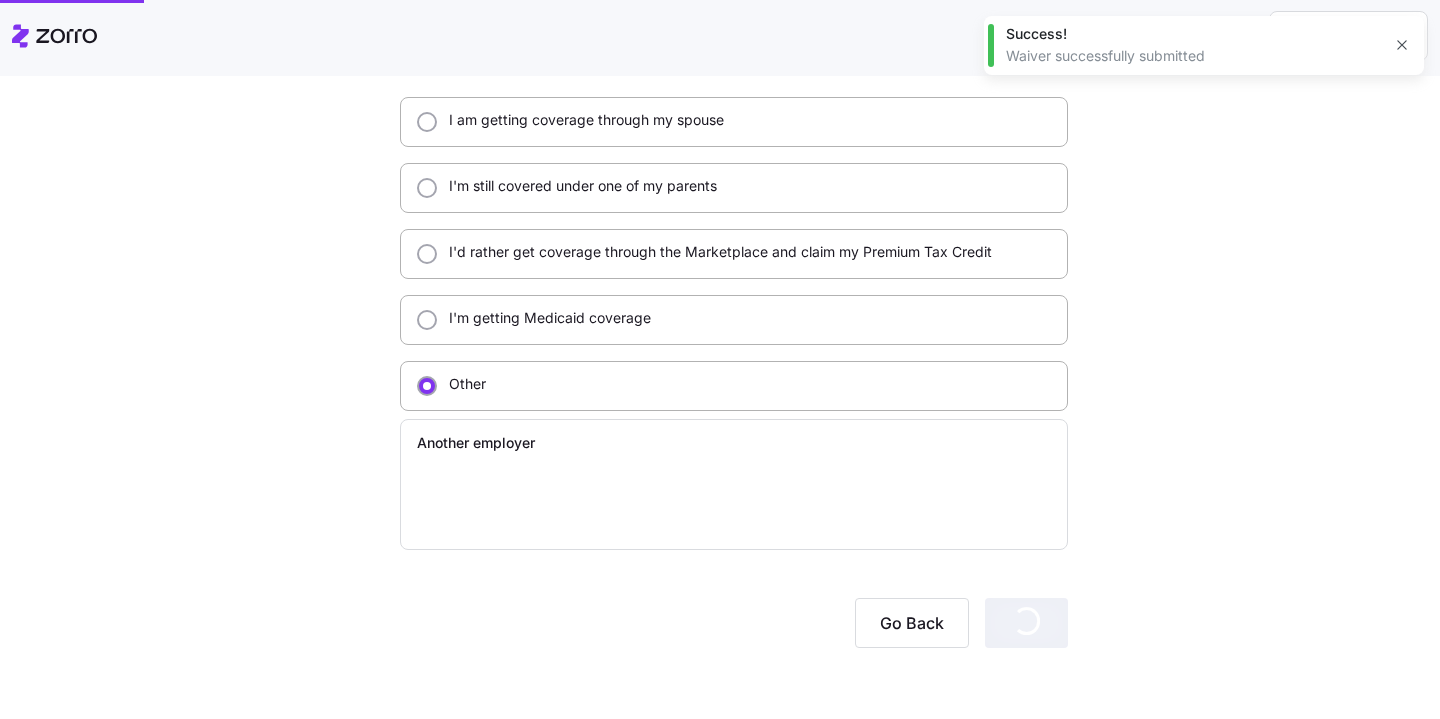 type on "x" 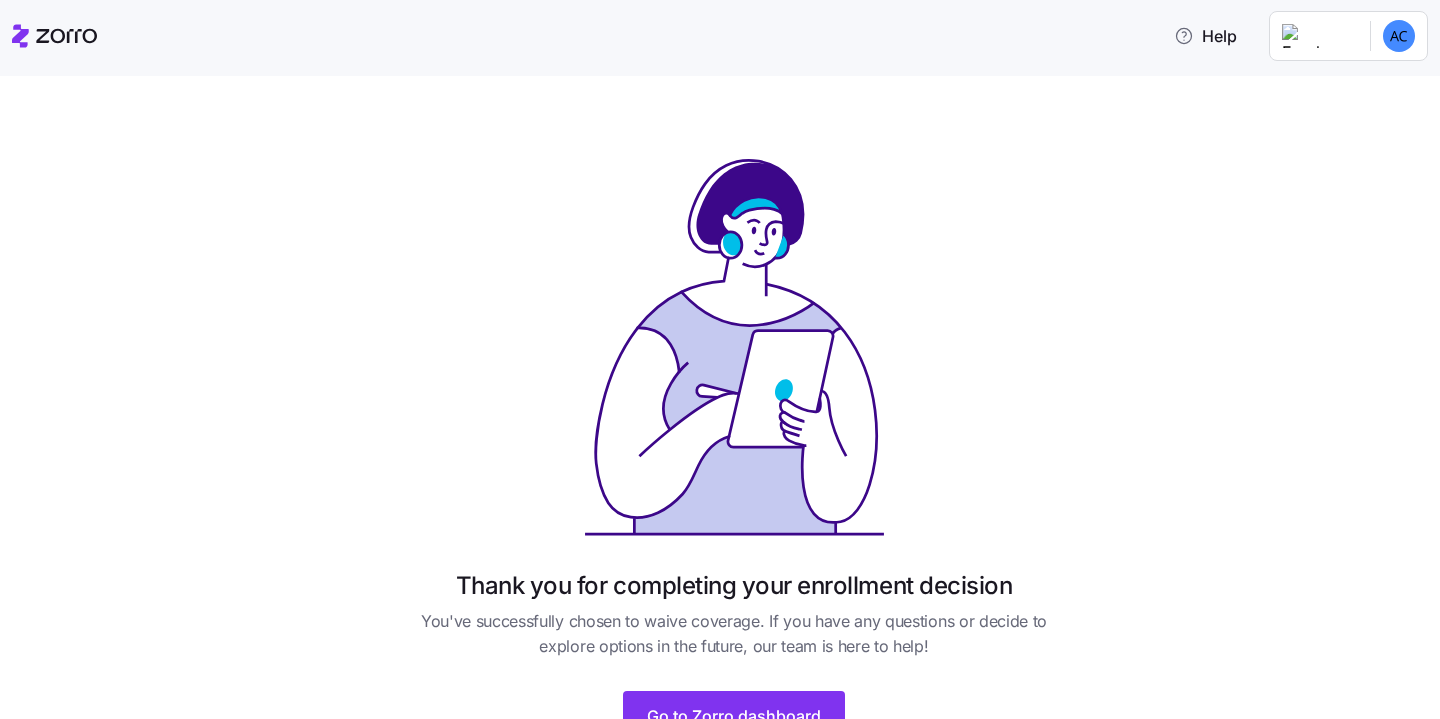 click on "Thank you for completing your enrollment decision You've successfully chosen to waive coverage. If you have any questions or decide to explore options in the future, our team is here to help! Go to Zorro dashboard" at bounding box center [734, 436] 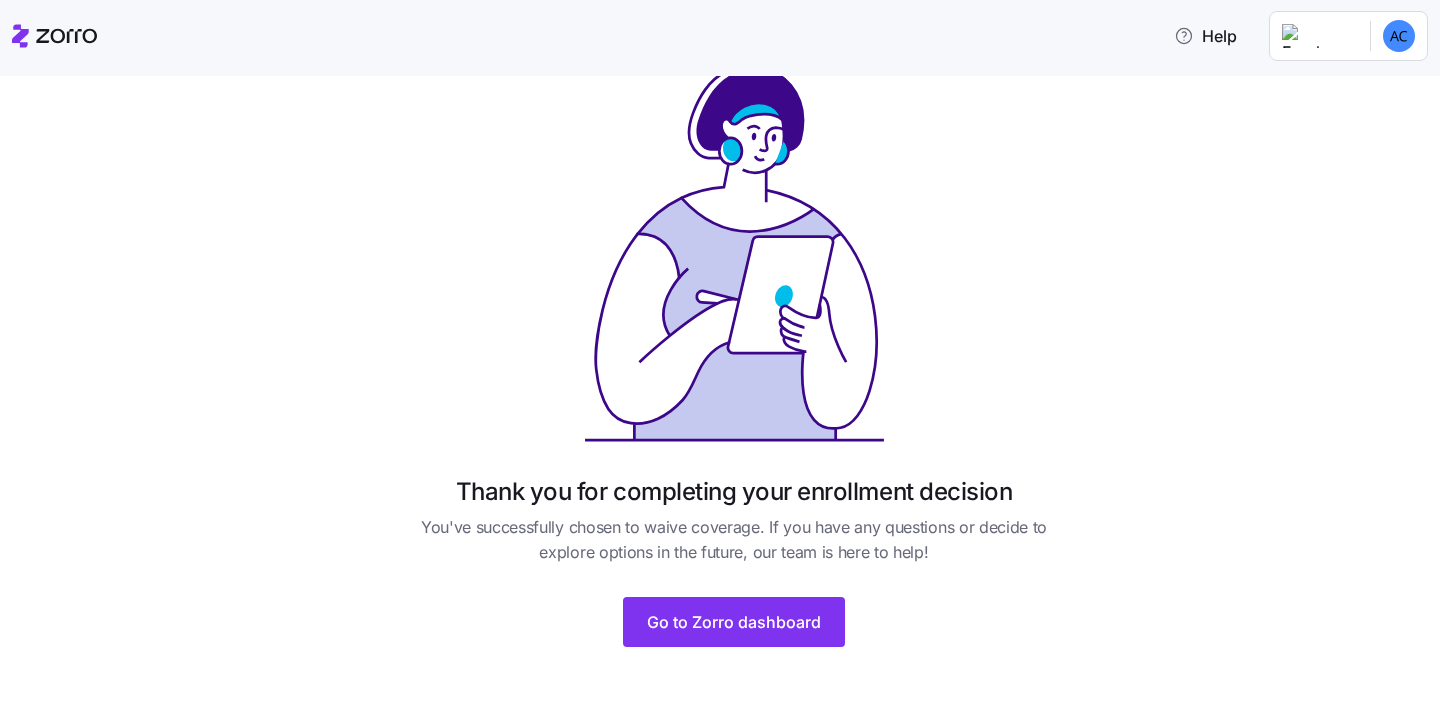 scroll, scrollTop: 92, scrollLeft: 0, axis: vertical 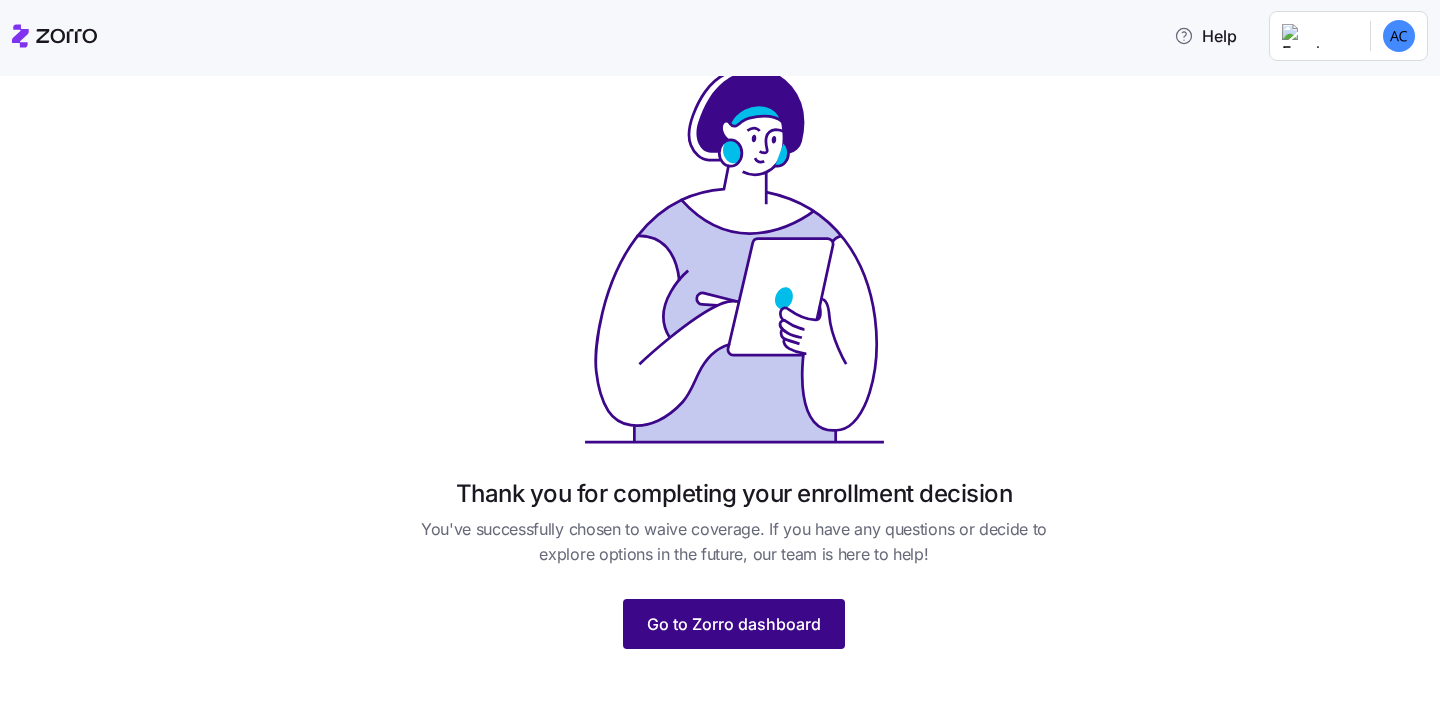 click on "Go to Zorro dashboard" at bounding box center [734, 624] 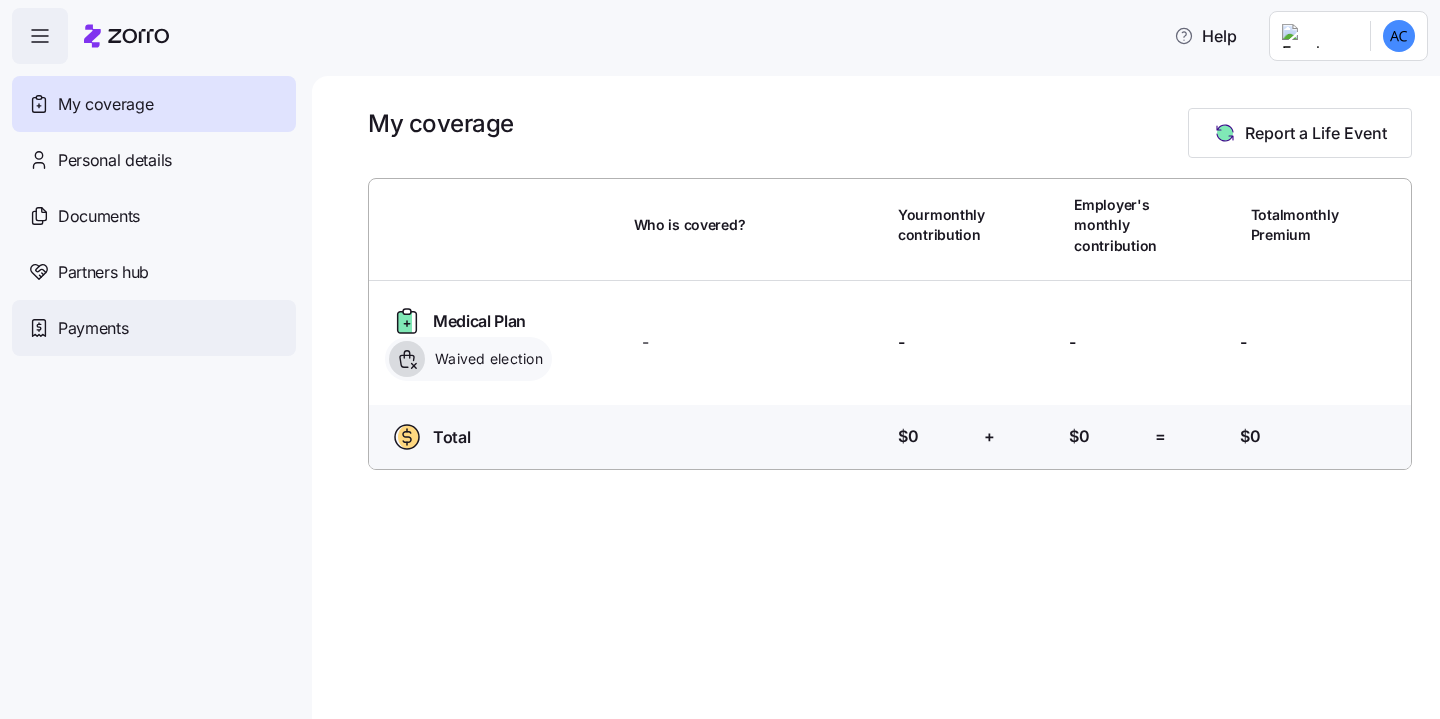 click on "Payments" at bounding box center (93, 328) 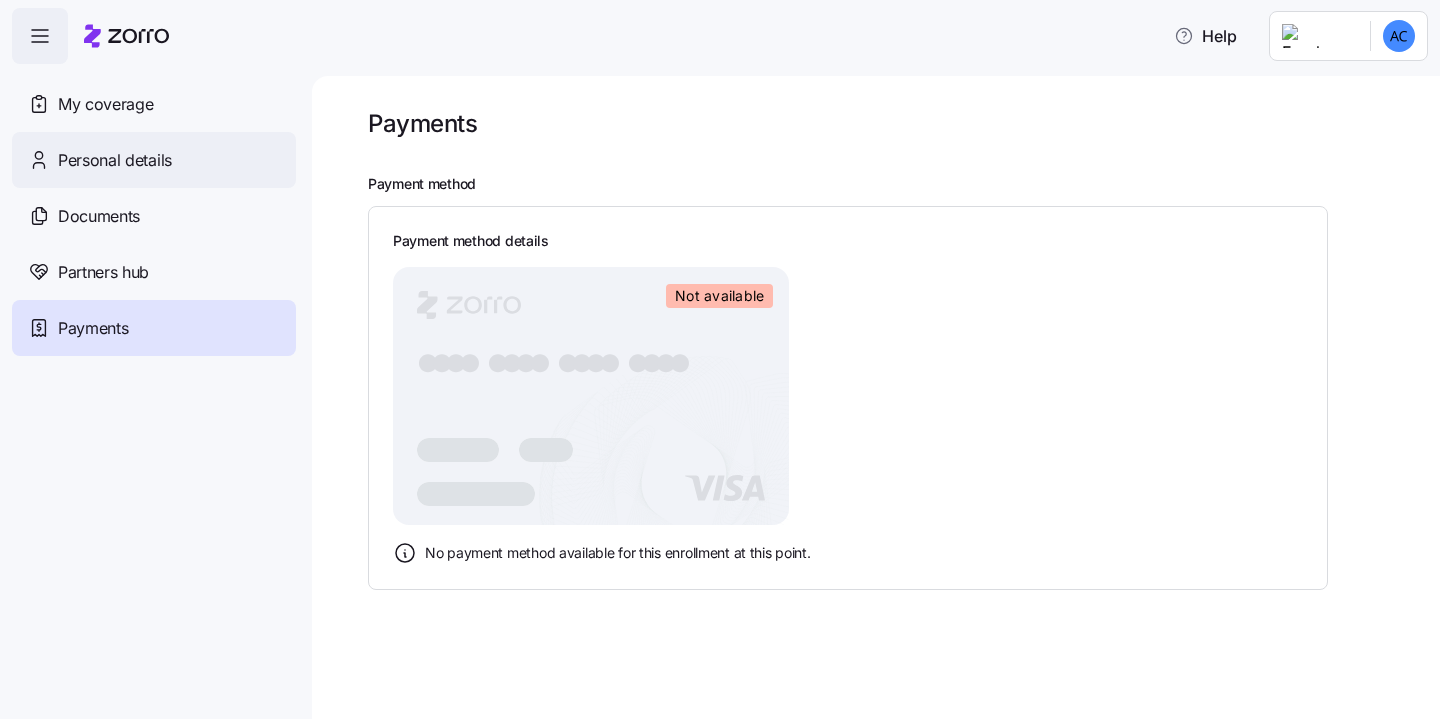 click on "Personal details" at bounding box center [115, 160] 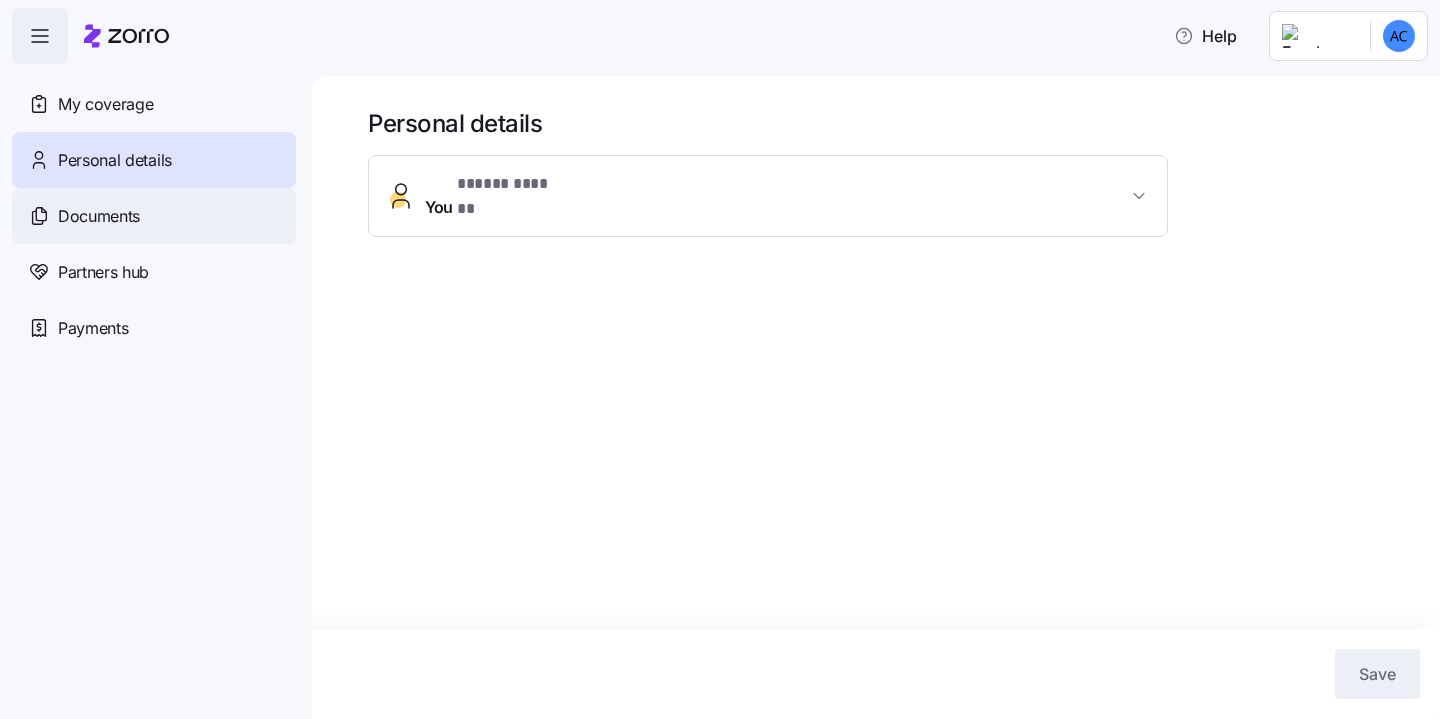 click on "Documents" at bounding box center [99, 216] 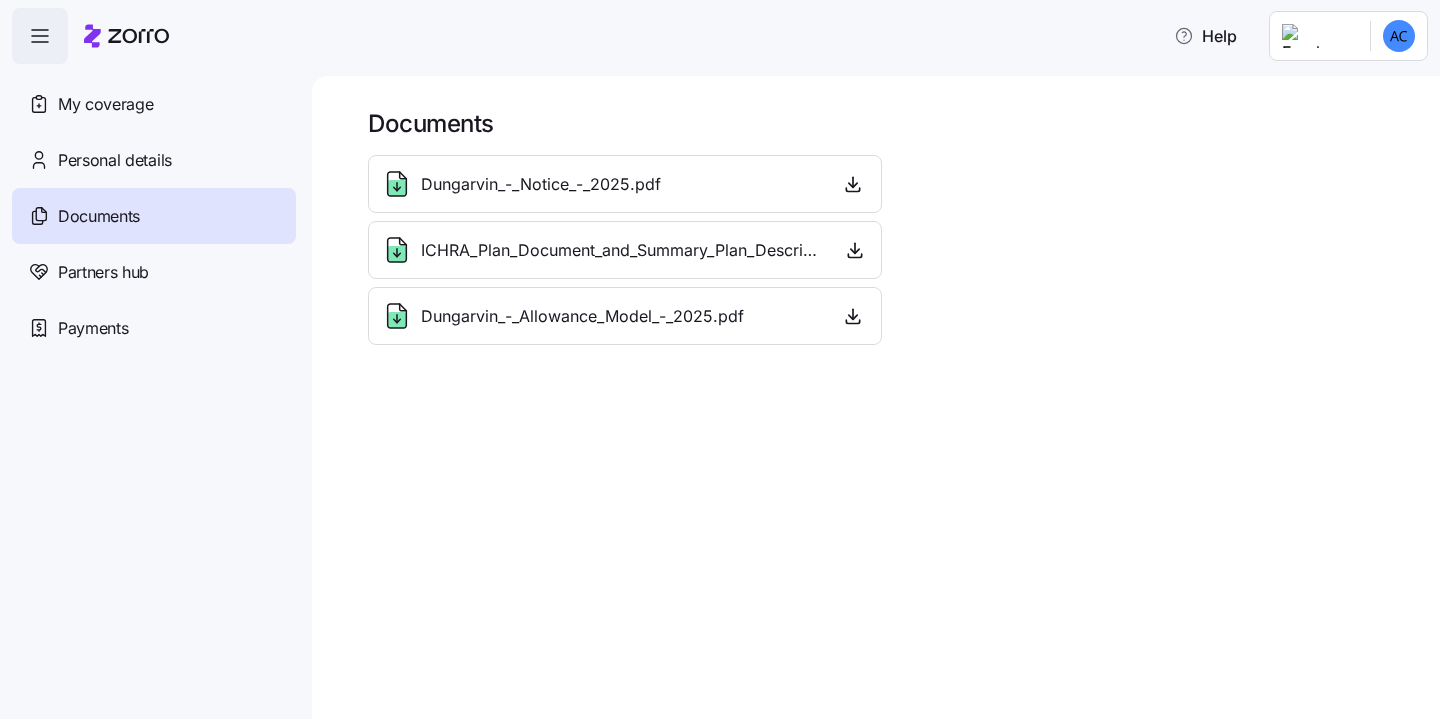 click 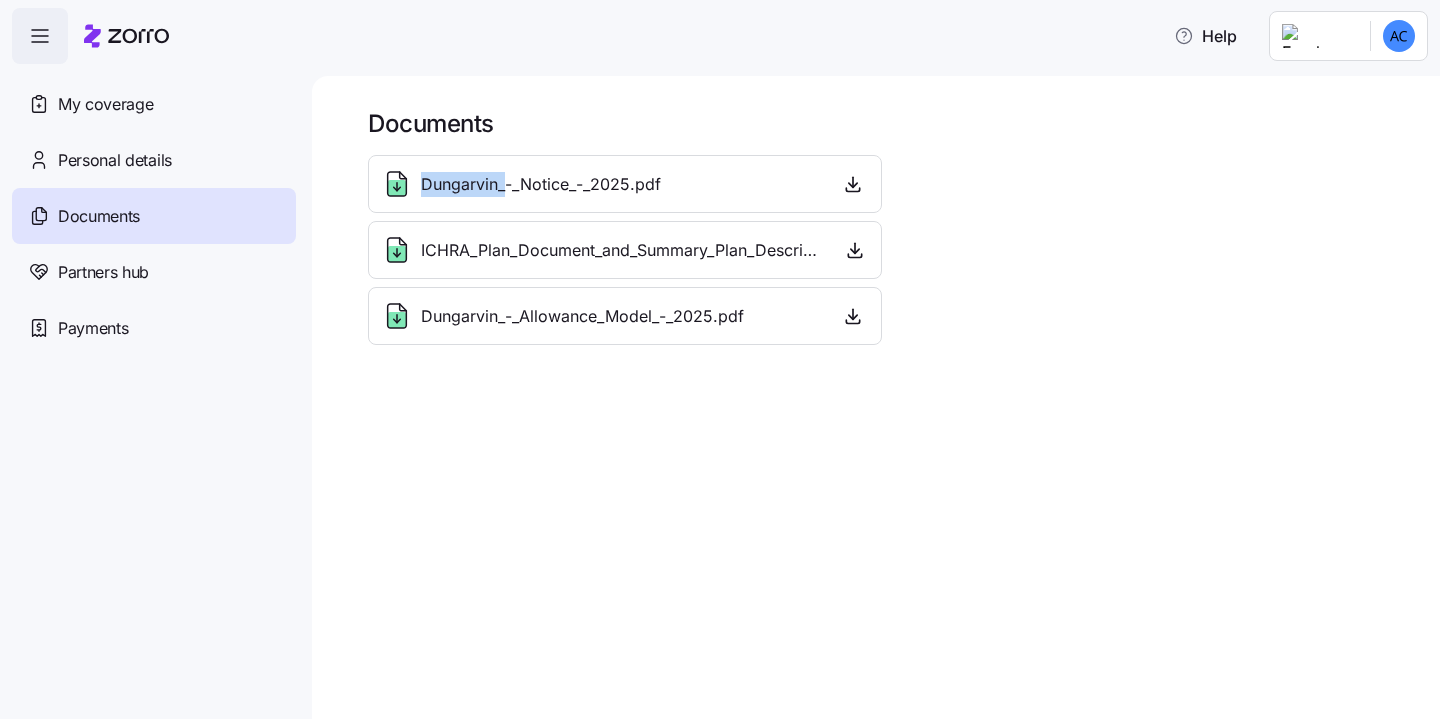 click 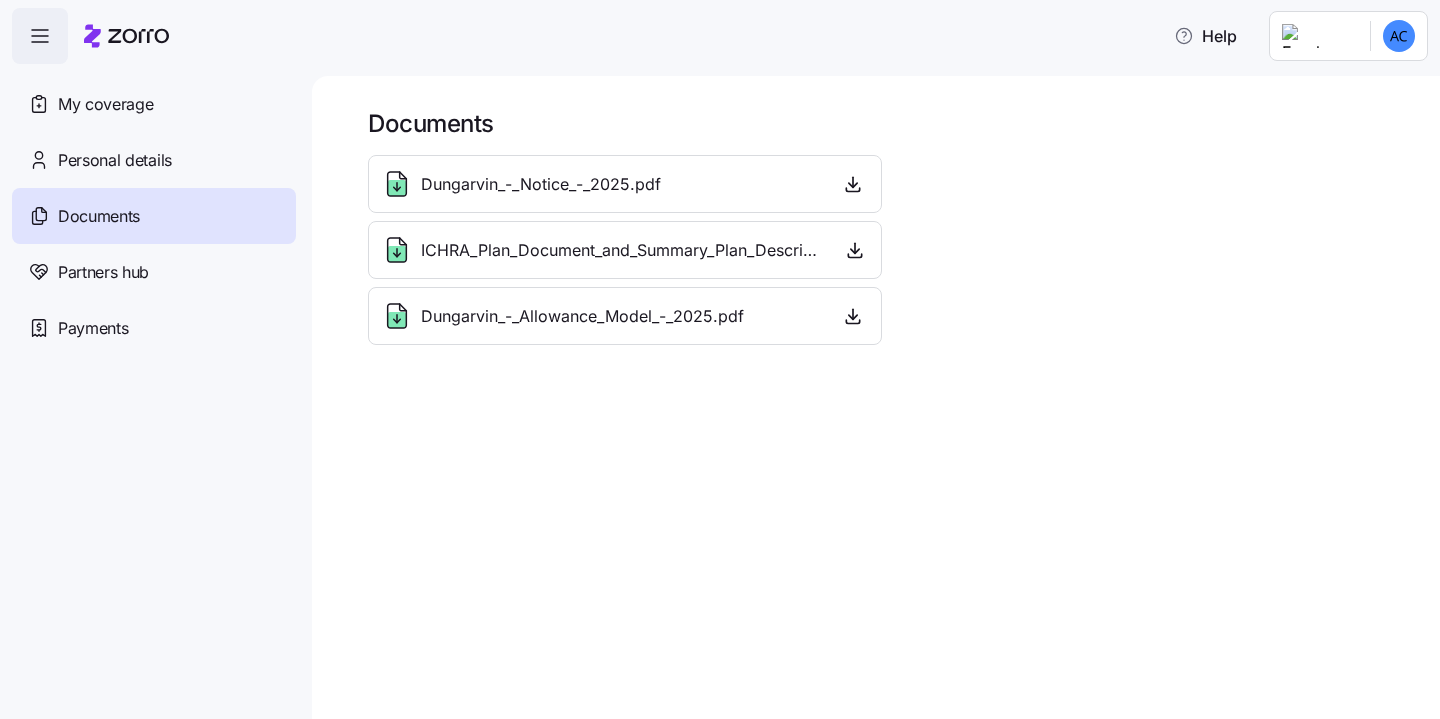 click on "Dungarvin_-_Notice_-_2025.pdf ICHRA_Plan_Document_and_Summary_Plan_Description_-_2025.pdf Dungarvin_-_Allowance_Model_-_2025.pdf" at bounding box center [890, 250] 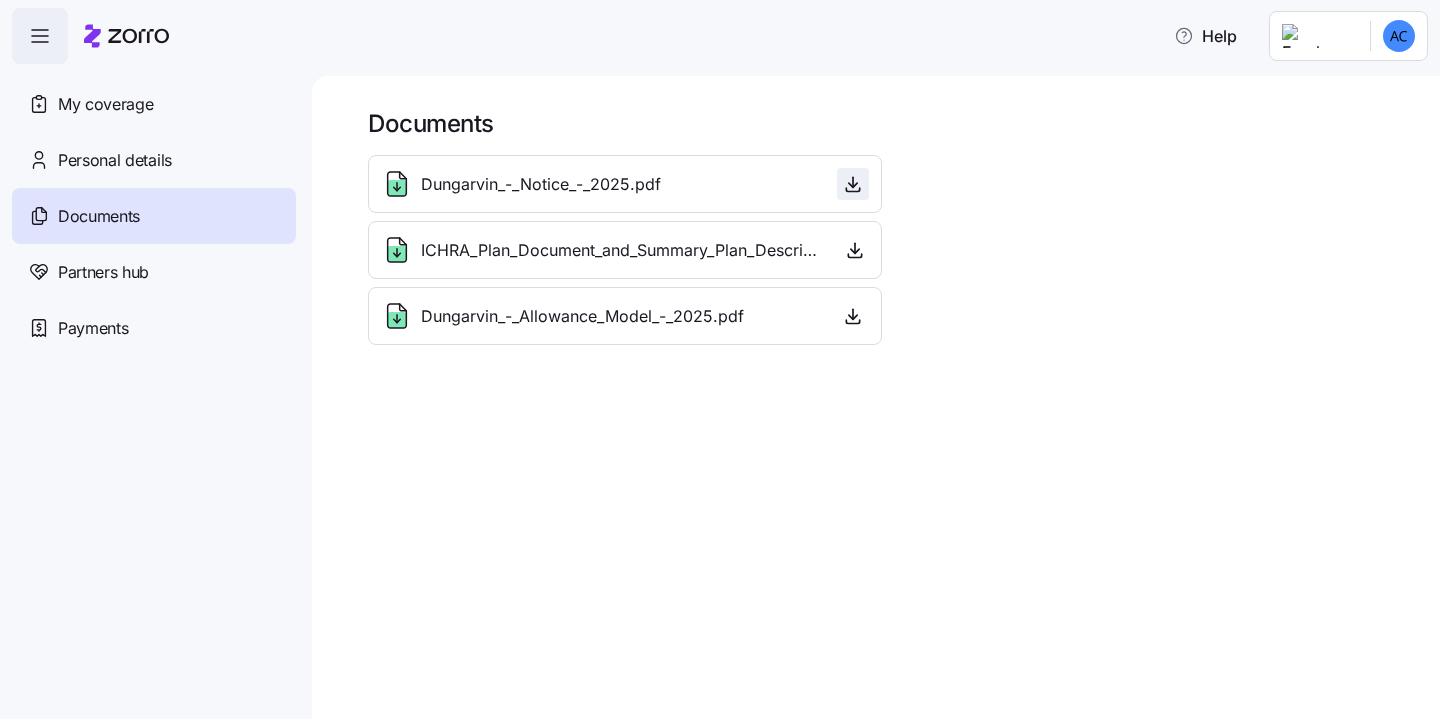 click 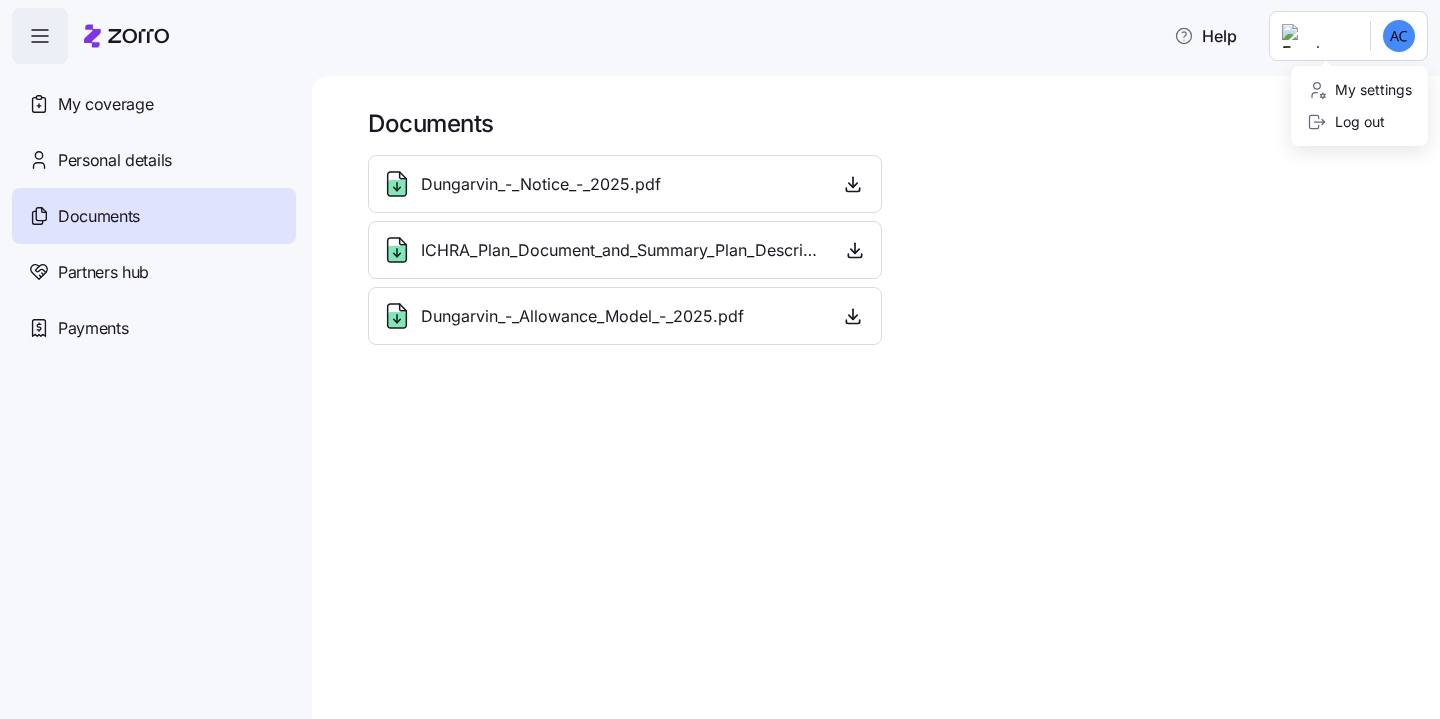 click on "Help My coverage Personal details Documents Partners hub Payments Documents Dungarvin_-_Notice_-_2025.pdf ICHRA_Plan_Document_and_Summary_Plan_Description_-_2025.pdf Dungarvin_-_Allowance_Model_-_2025.pdf Documents | Zorro x My settings Log out" at bounding box center [720, 353] 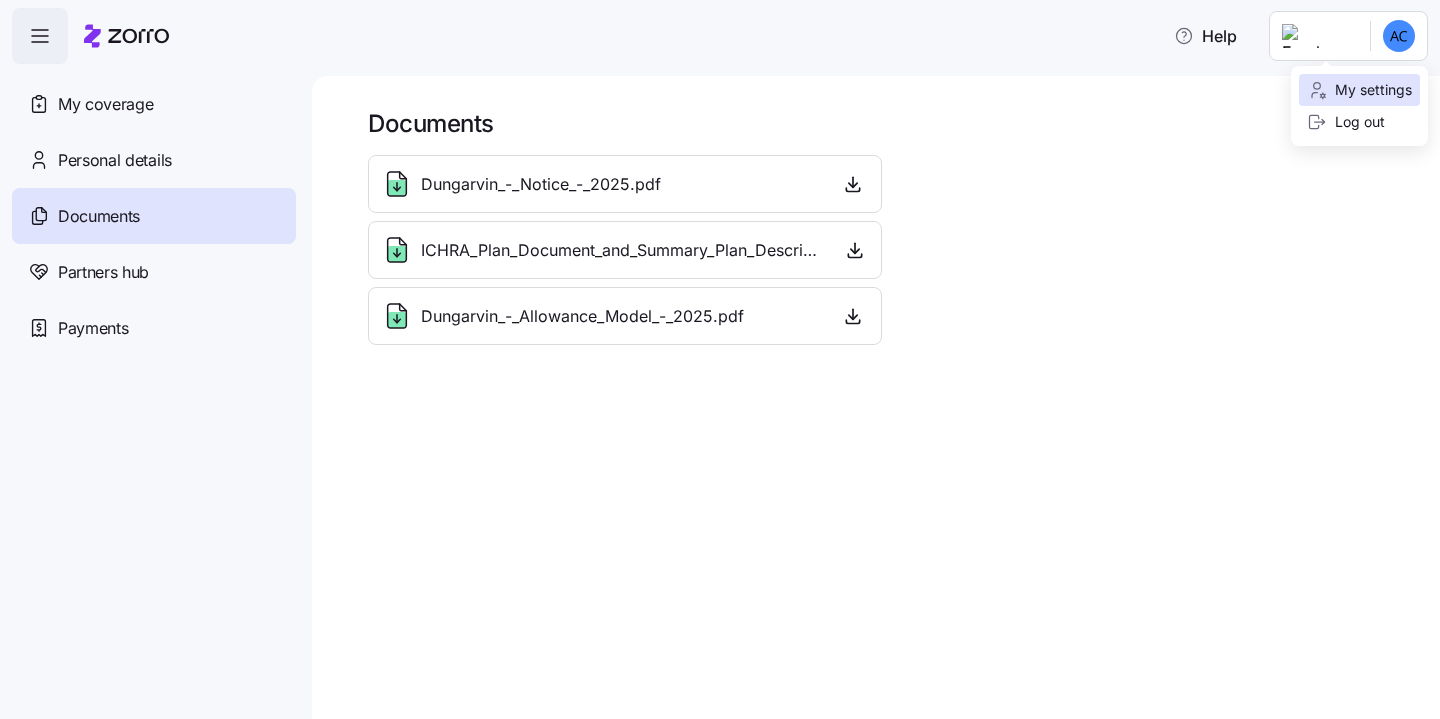 click on "My settings" at bounding box center [1359, 90] 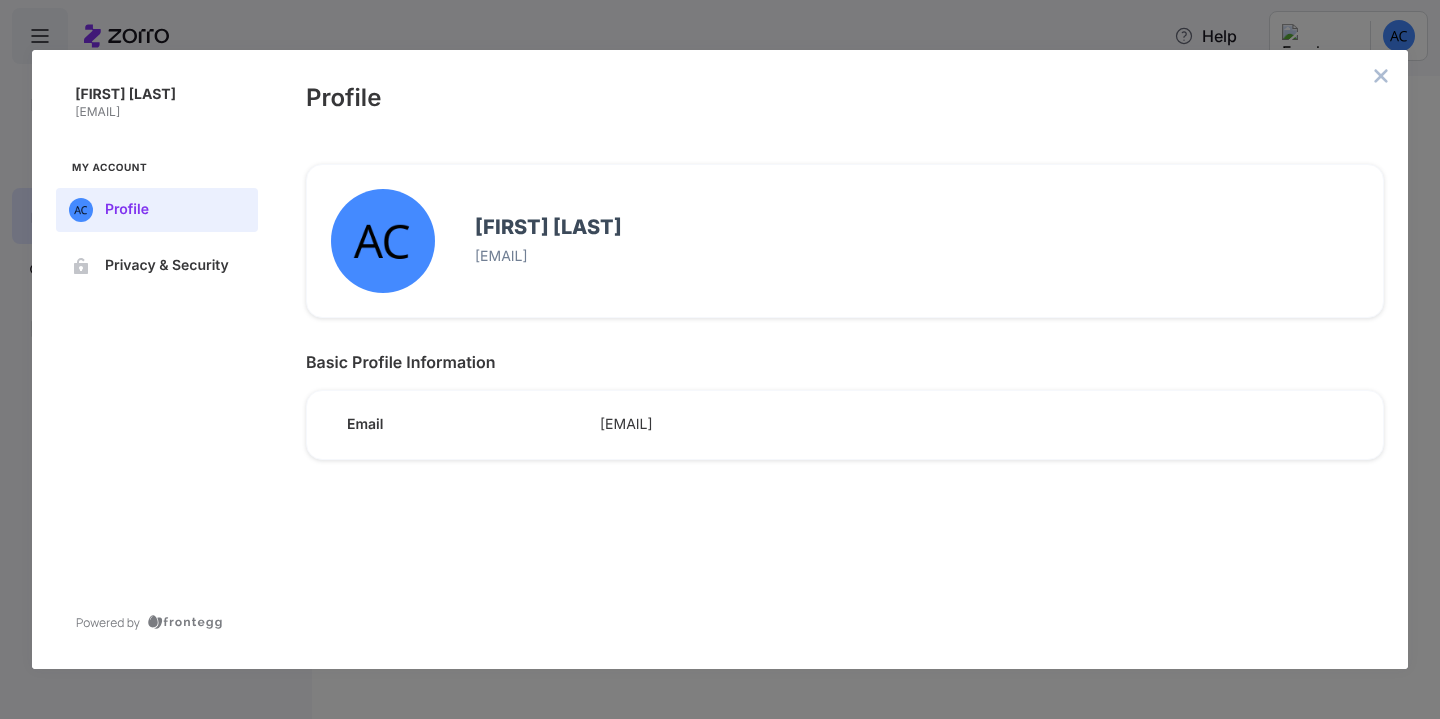 click on "[FIRST] [LAST] [EMAIL] My Account Profile Privacy & Security" at bounding box center (157, 359) 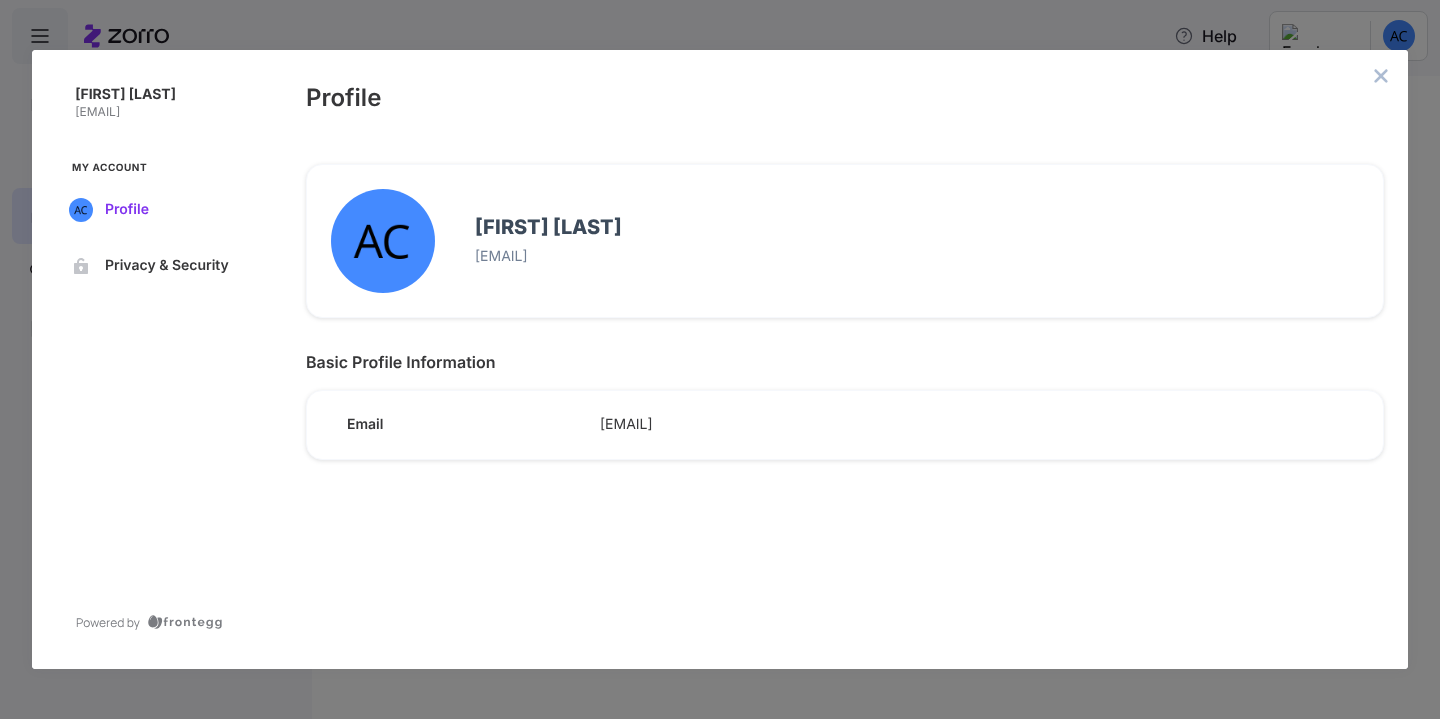 click on "Profile" at bounding box center [173, 210] 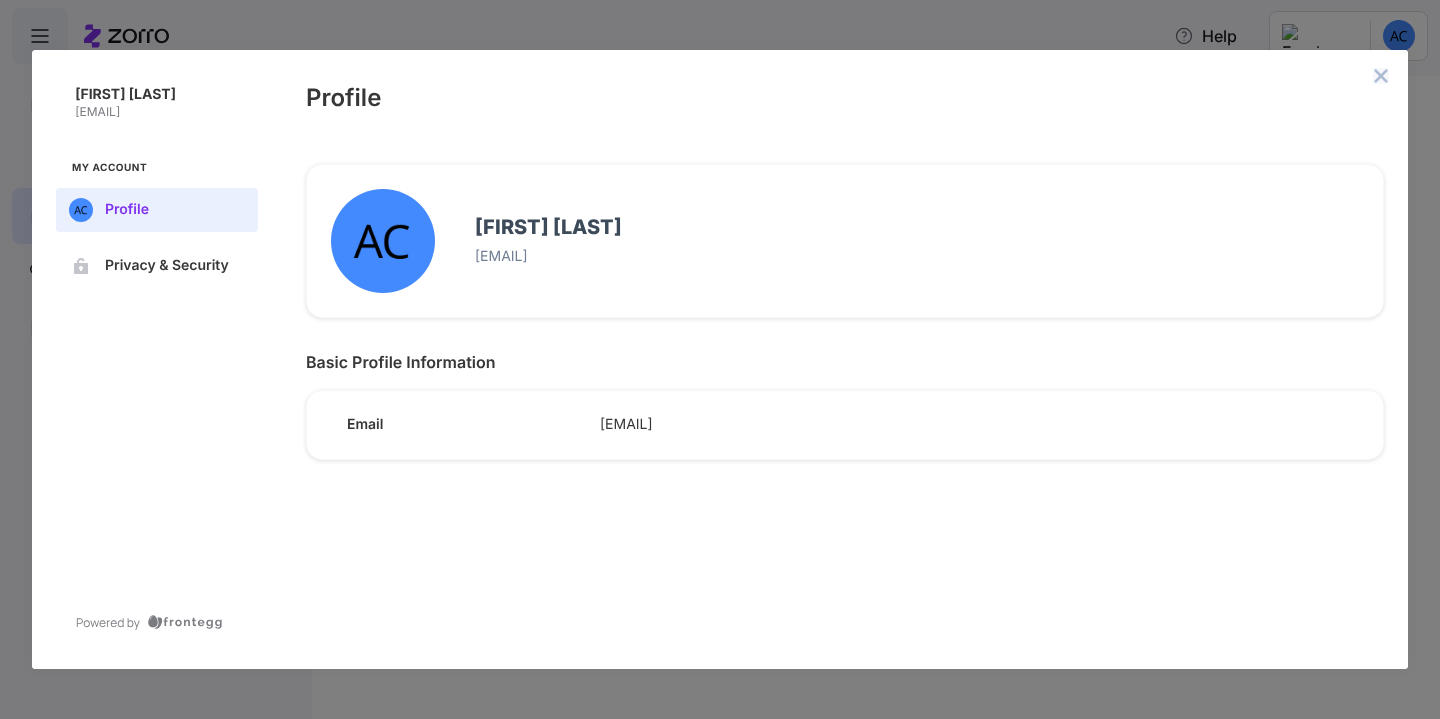 click 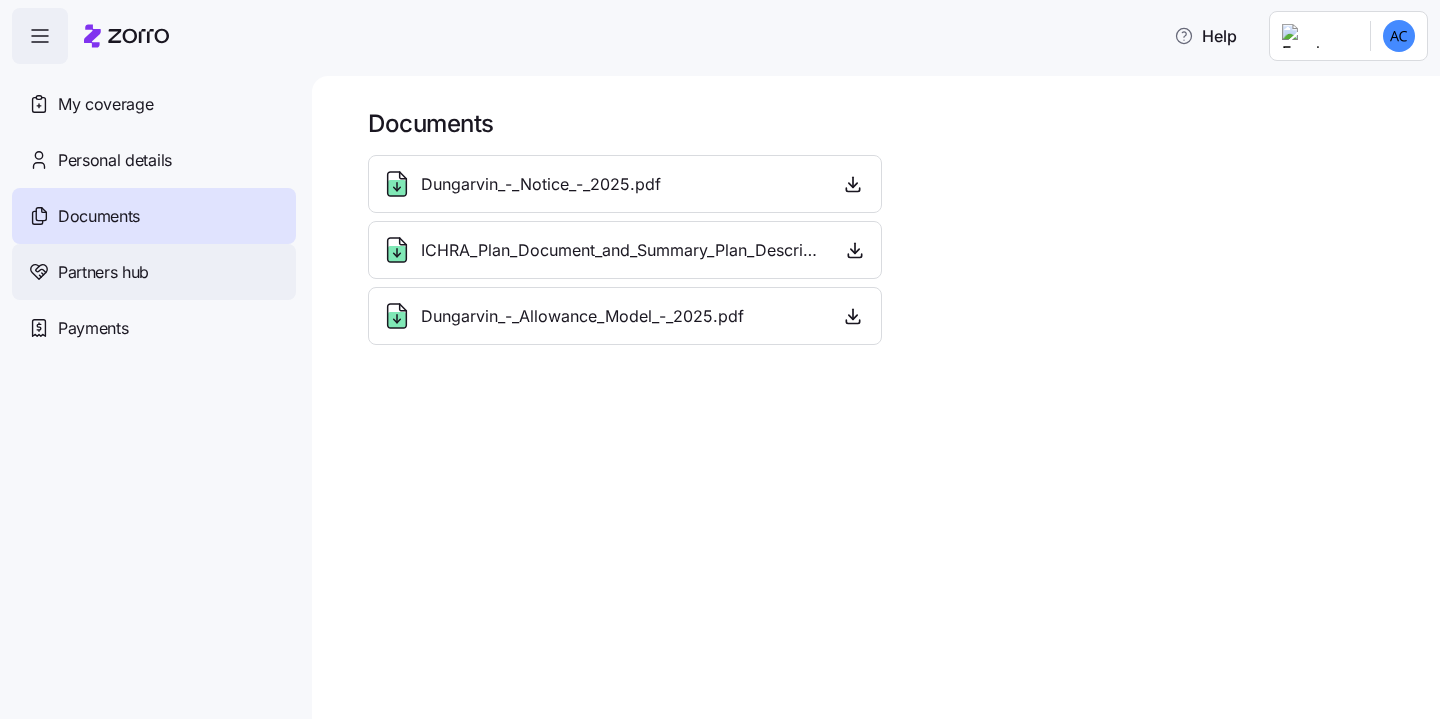 click on "Partners hub" at bounding box center [103, 272] 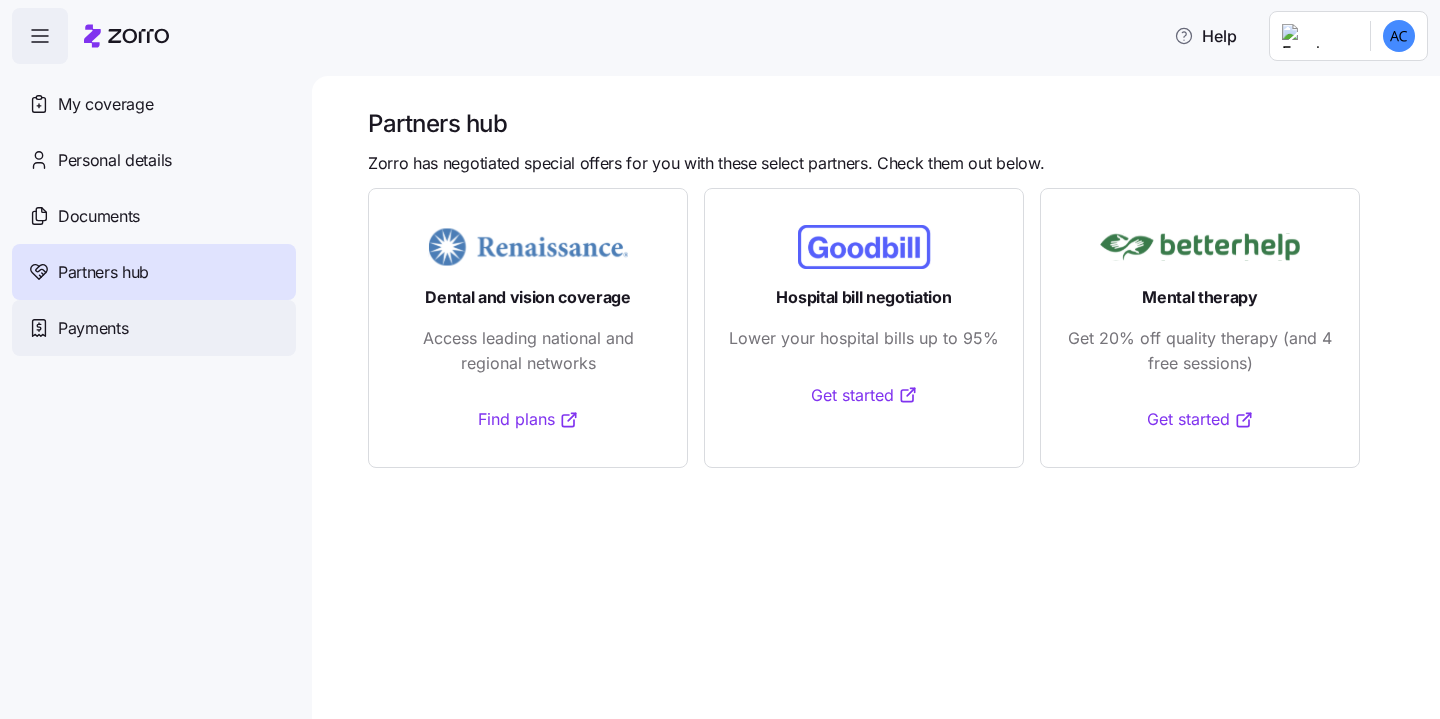 click on "Payments" at bounding box center [93, 328] 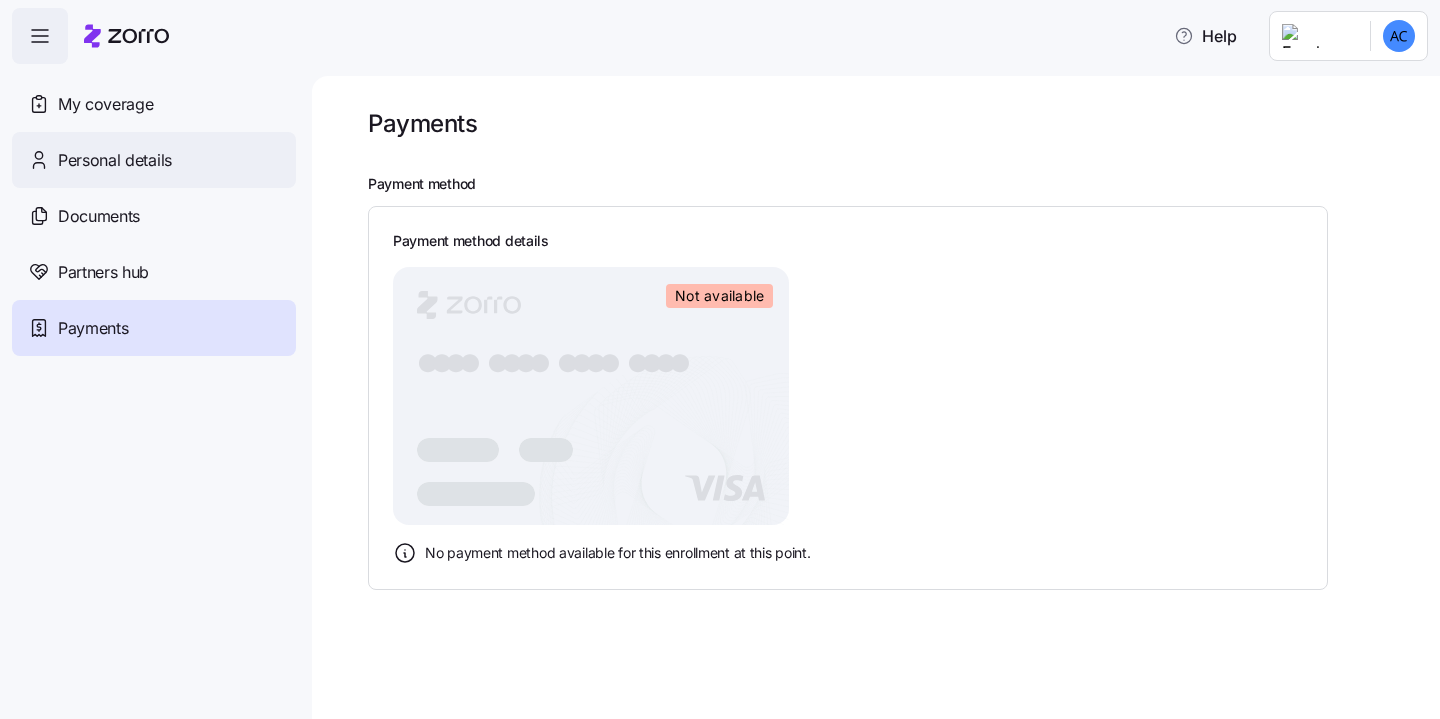 click on "Personal details" at bounding box center [115, 160] 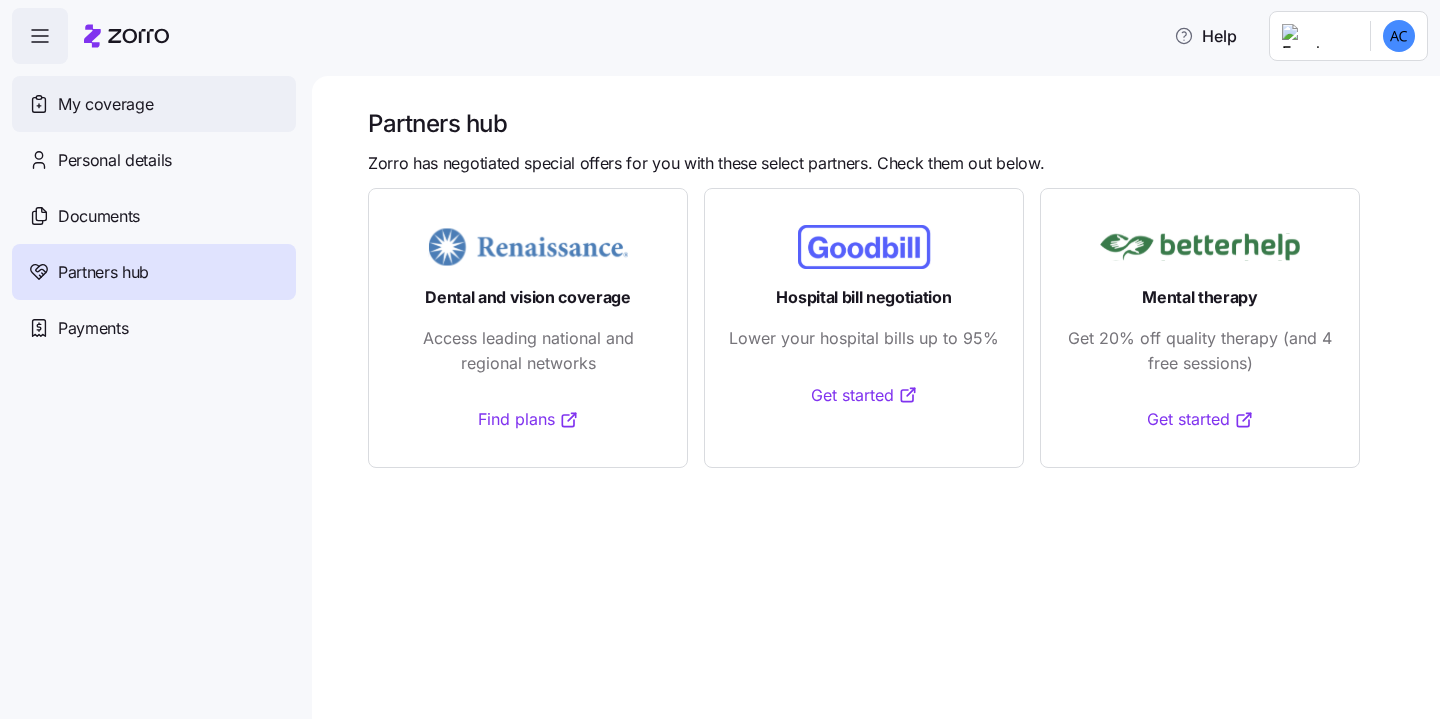 click on "My coverage" at bounding box center [105, 104] 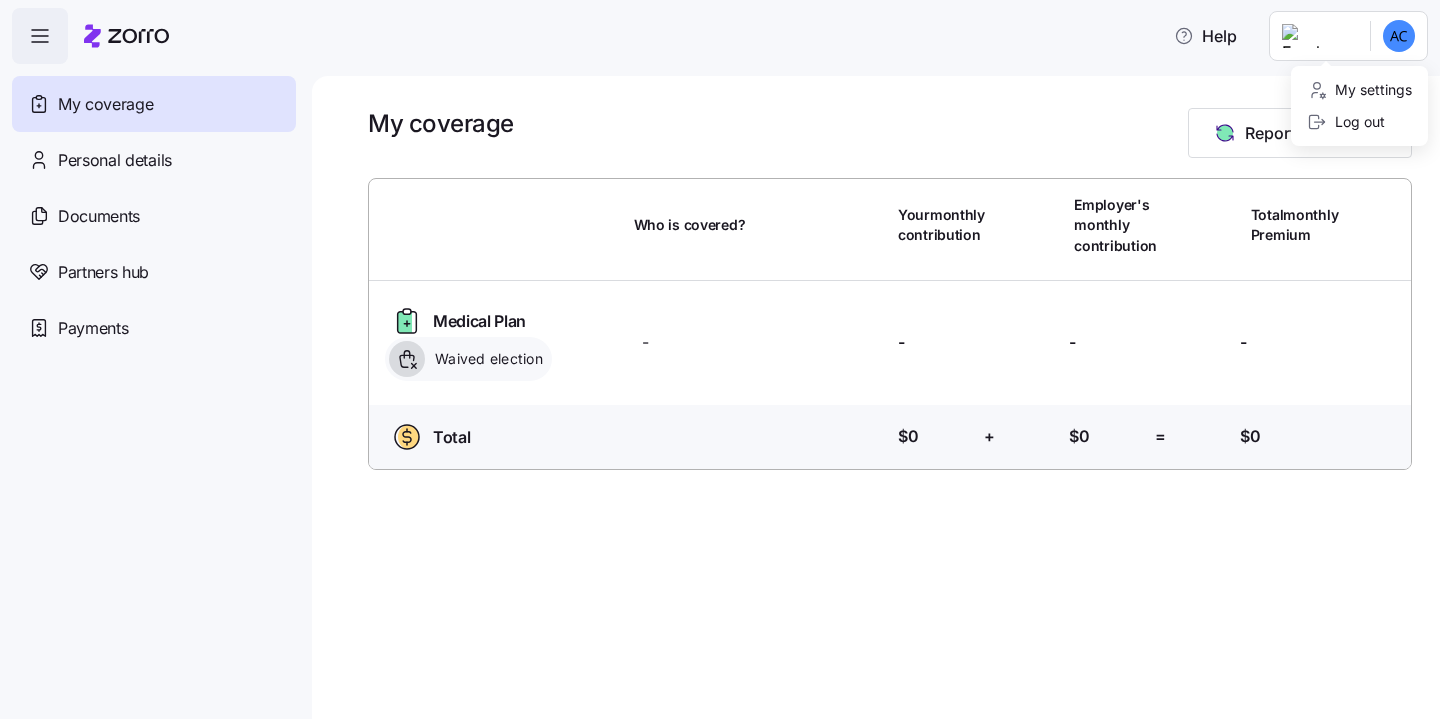 click on "Help My coverage Personal details Documents Partners hub Payments My coverage Report a Life Event Who is covered? Your  monthly contribution Employer's monthly contribution Total  monthly Premium Medical Plan Waived election Who is covered? - Your contribution: - Employer's contribution: - Total Premium: - Total Who is covered? Your contribution: $0 + Employer's contribution: $0 = Total Premium: $0 My Coverage | Zorro x My settings Log out" at bounding box center (720, 353) 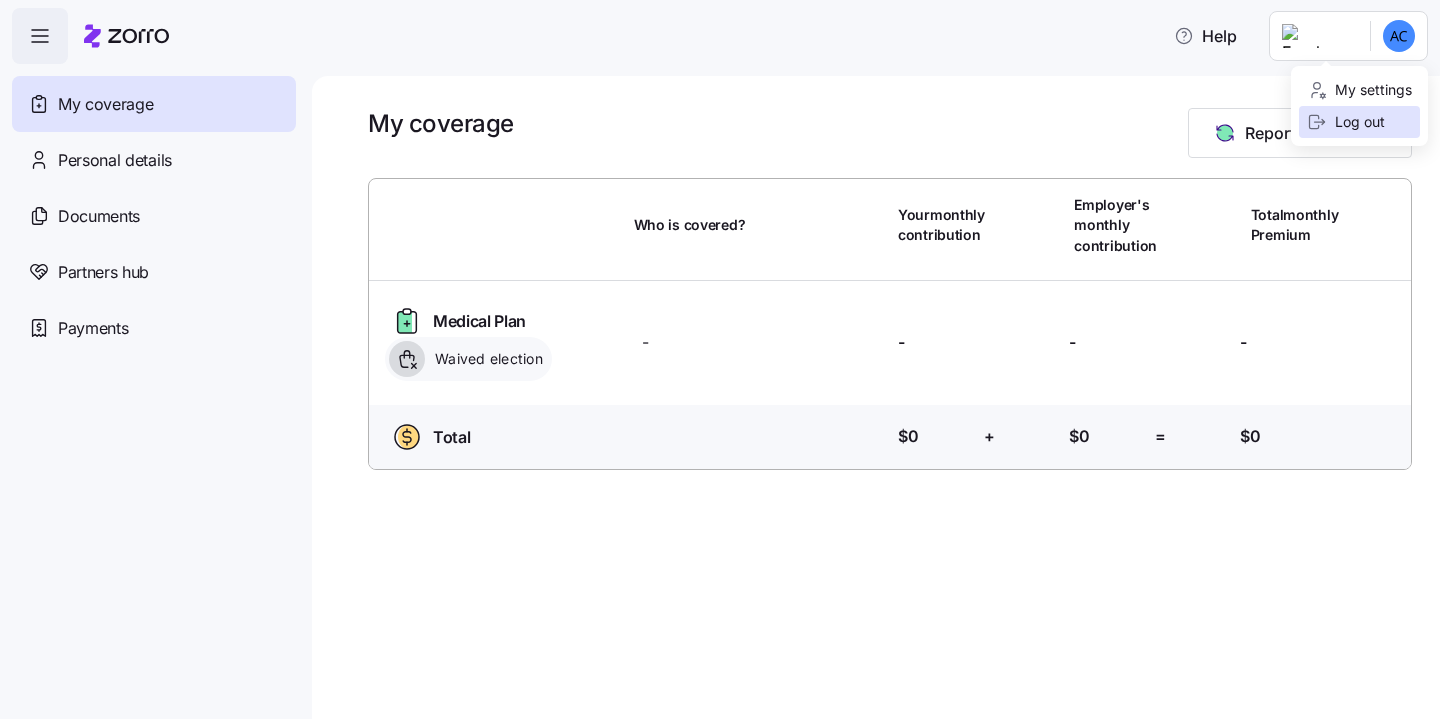 click on "Log out" at bounding box center [1346, 122] 